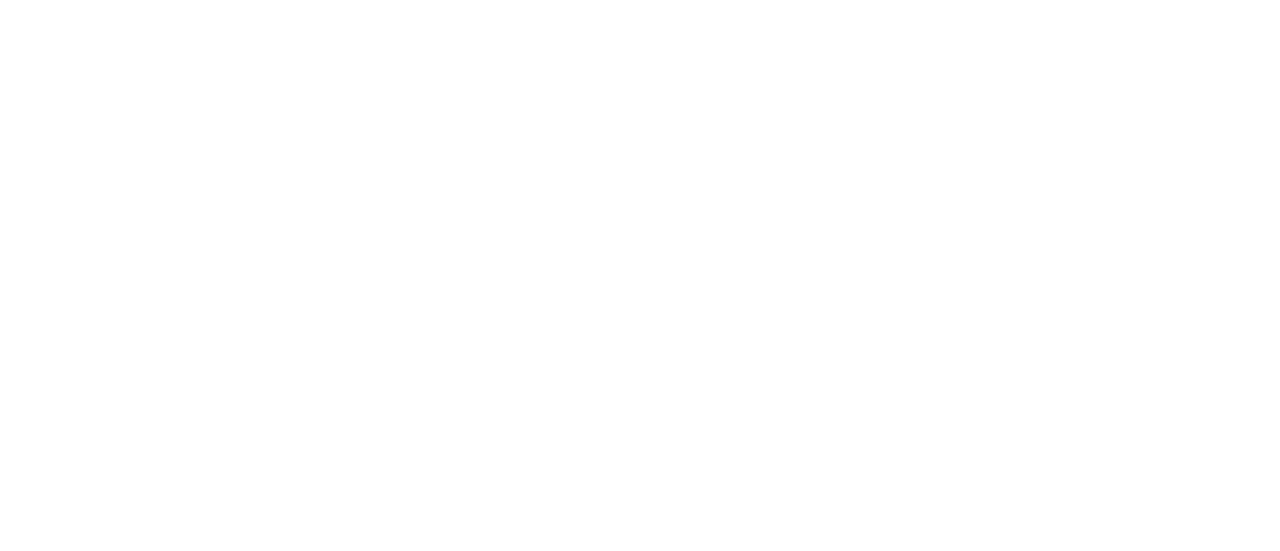 scroll, scrollTop: 0, scrollLeft: 0, axis: both 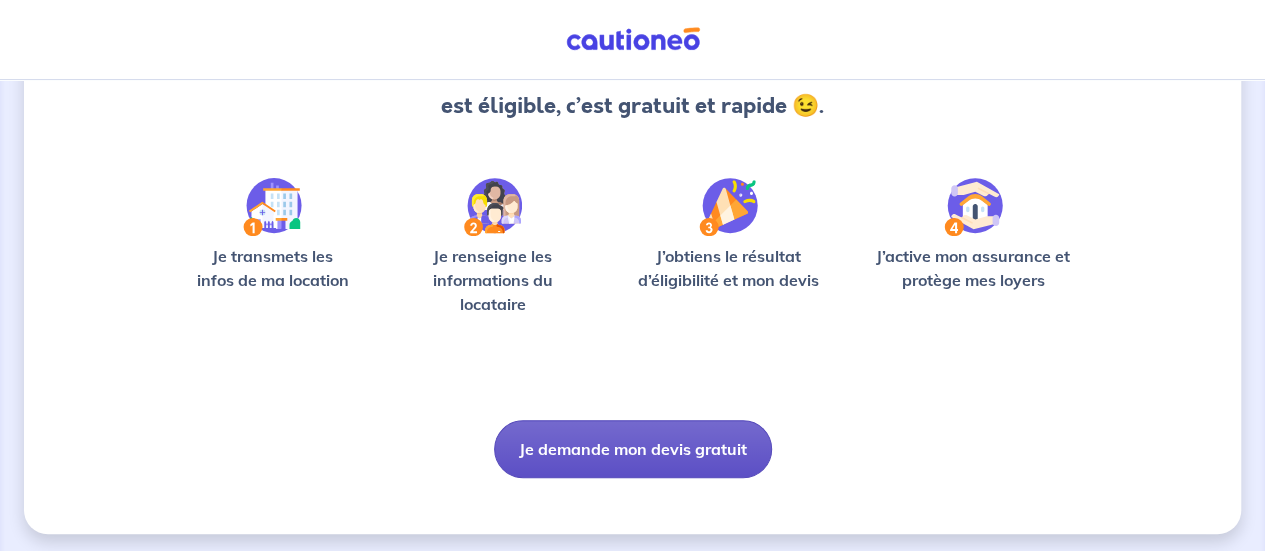 click on "Je demande mon devis gratuit" at bounding box center [633, 449] 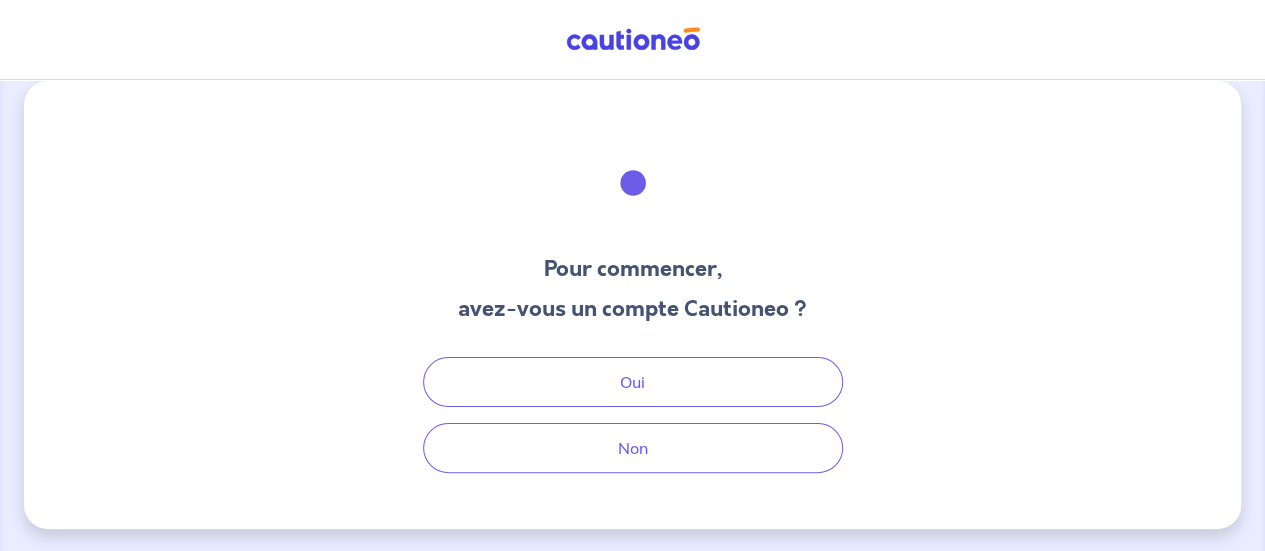 scroll, scrollTop: 0, scrollLeft: 0, axis: both 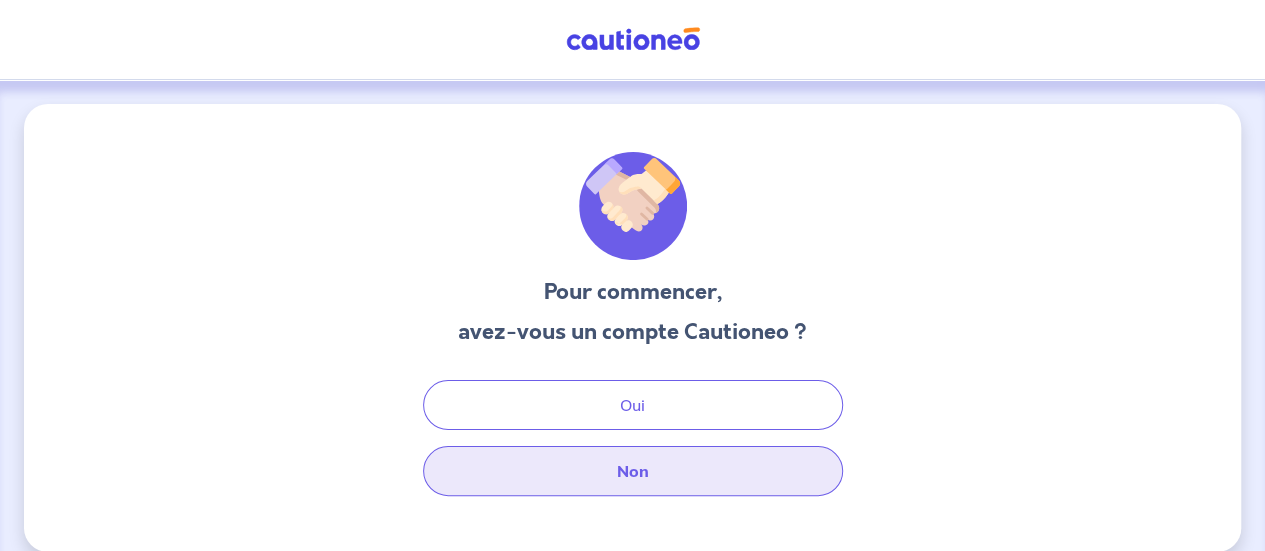 click on "Non" at bounding box center (633, 471) 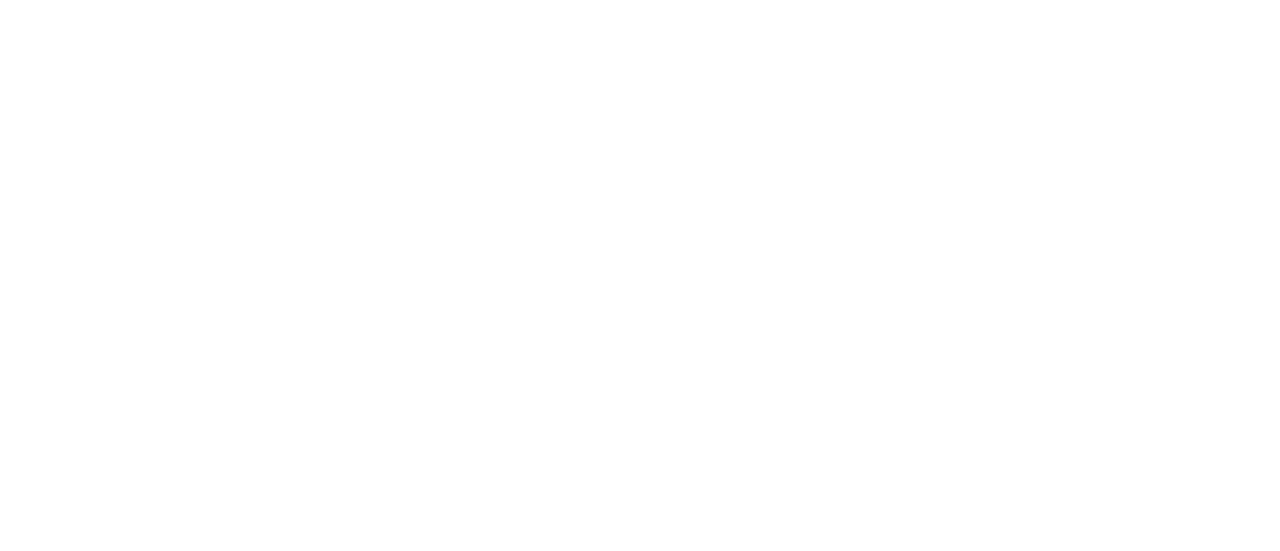 scroll, scrollTop: 0, scrollLeft: 0, axis: both 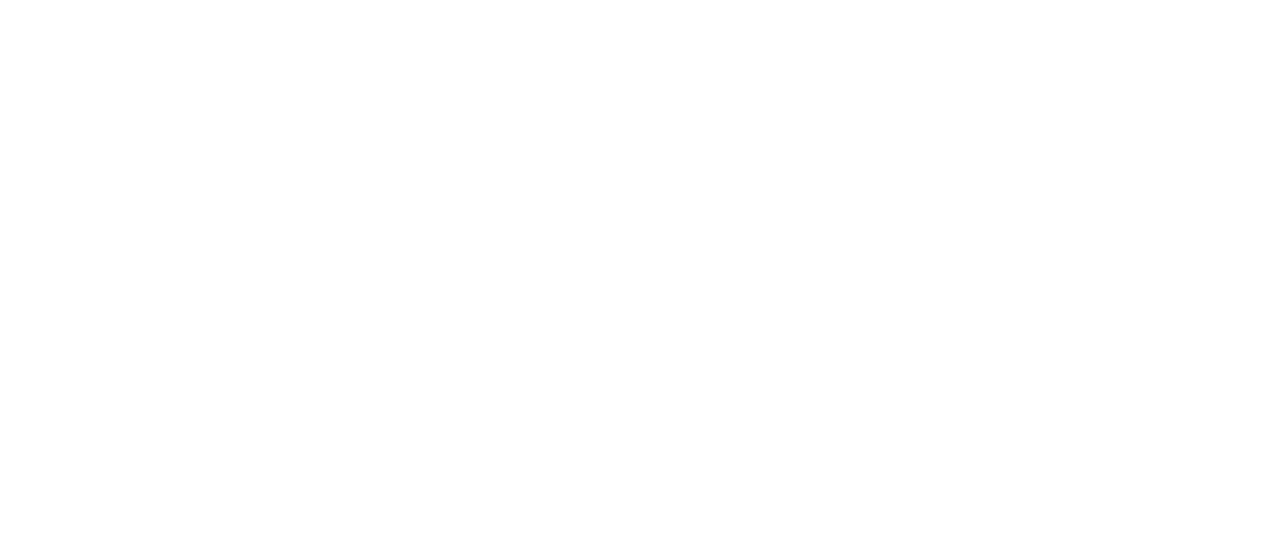 select on "FR" 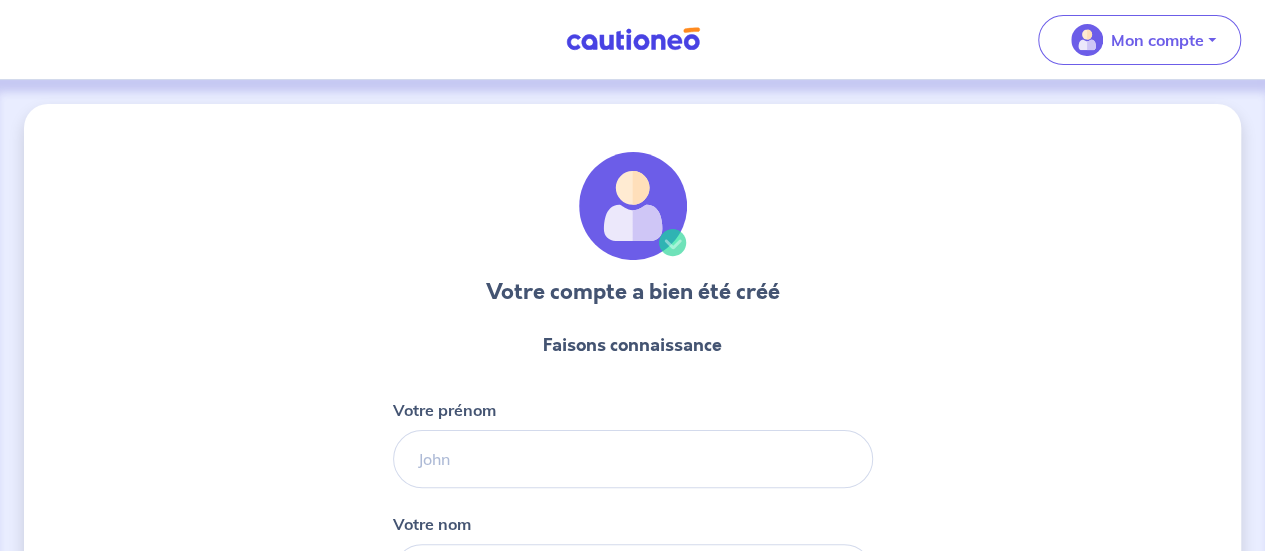 scroll, scrollTop: 156, scrollLeft: 0, axis: vertical 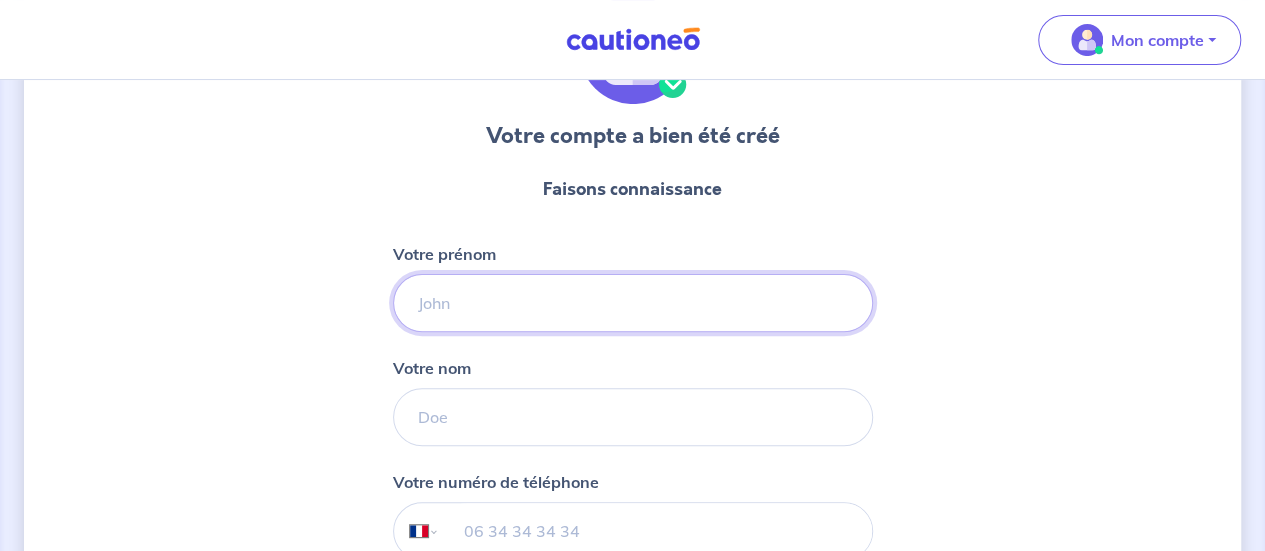 click on "Votre prénom" at bounding box center [633, 303] 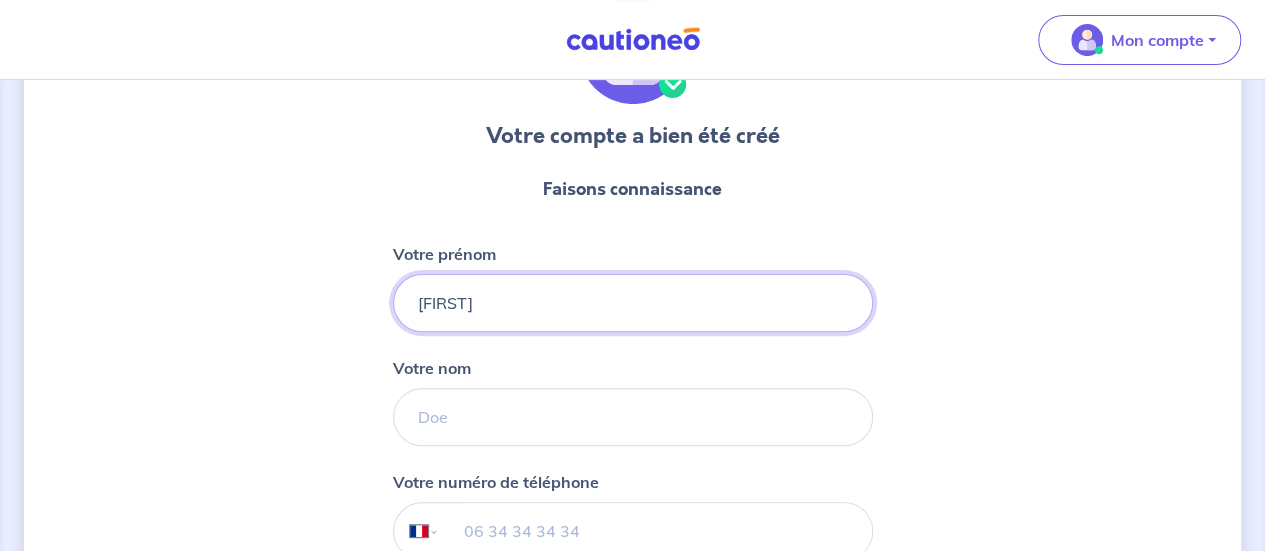 type on "[FIRST]" 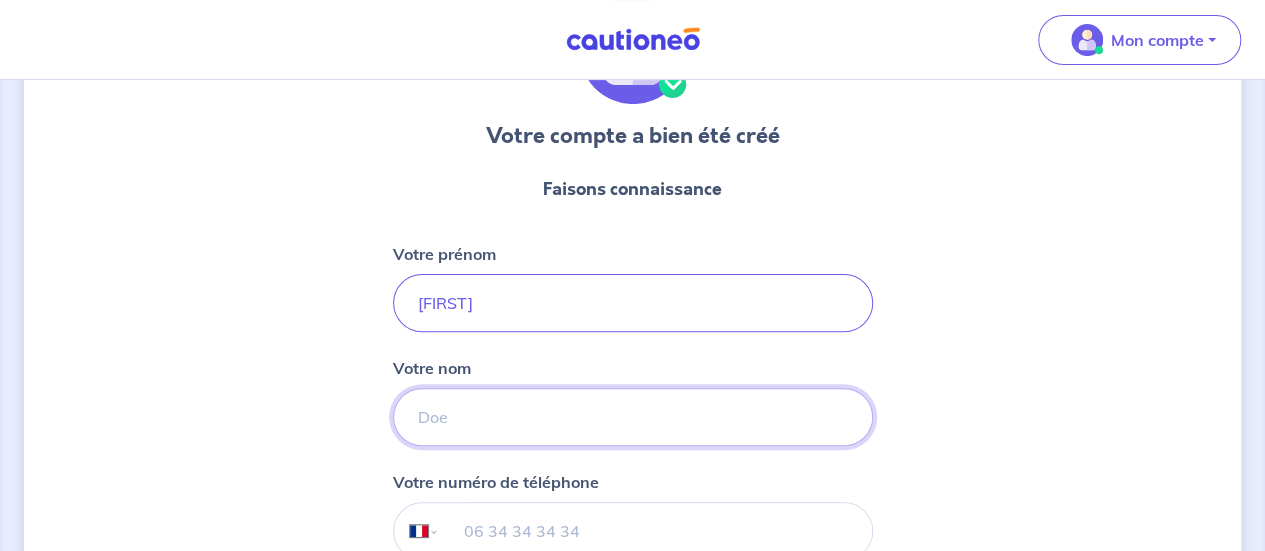 click on "Votre nom" at bounding box center [633, 417] 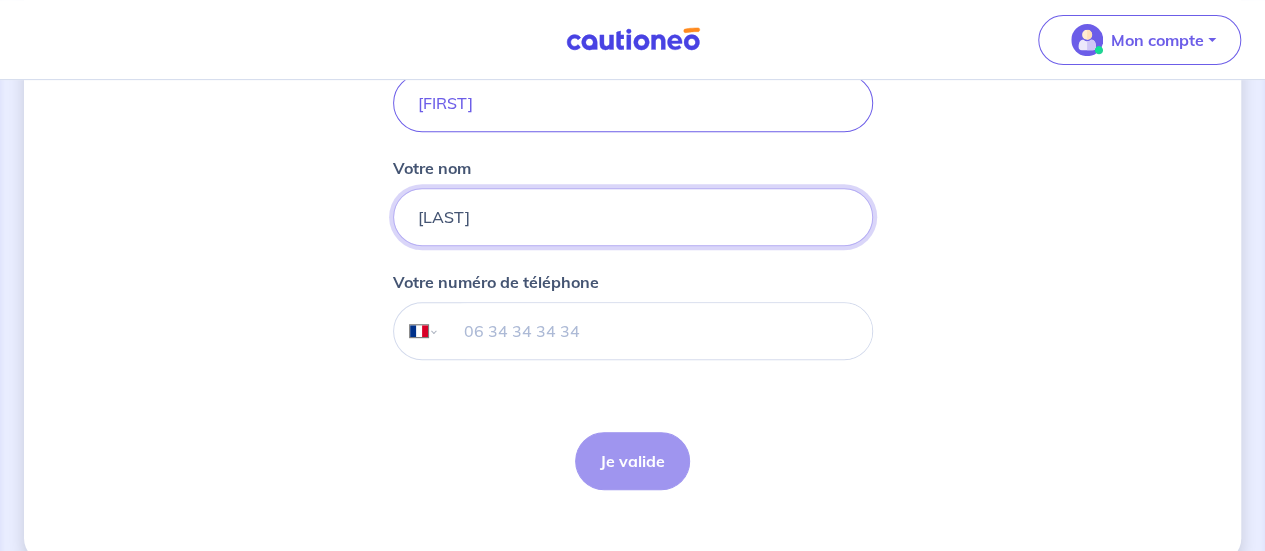 scroll, scrollTop: 379, scrollLeft: 0, axis: vertical 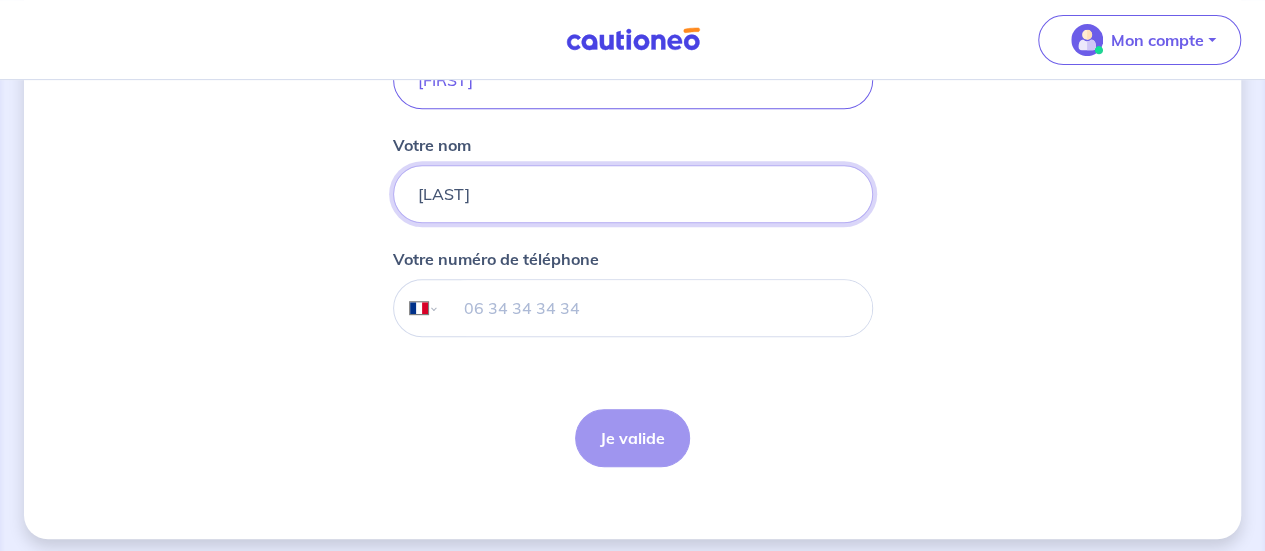 type on "[LAST]" 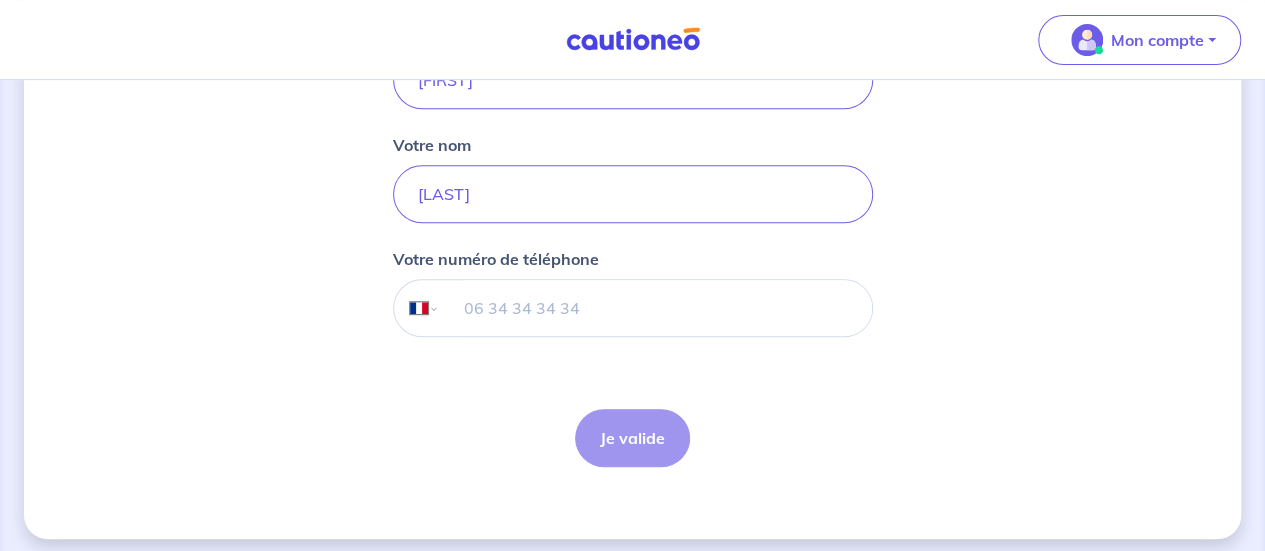 click at bounding box center [655, 308] 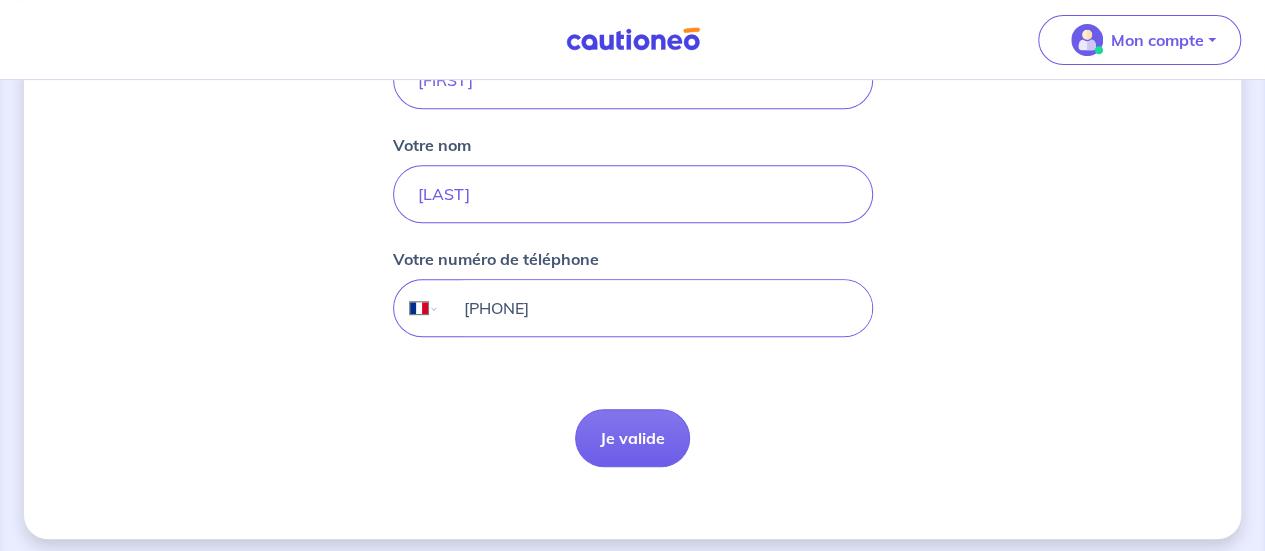 type on "[PHONE]" 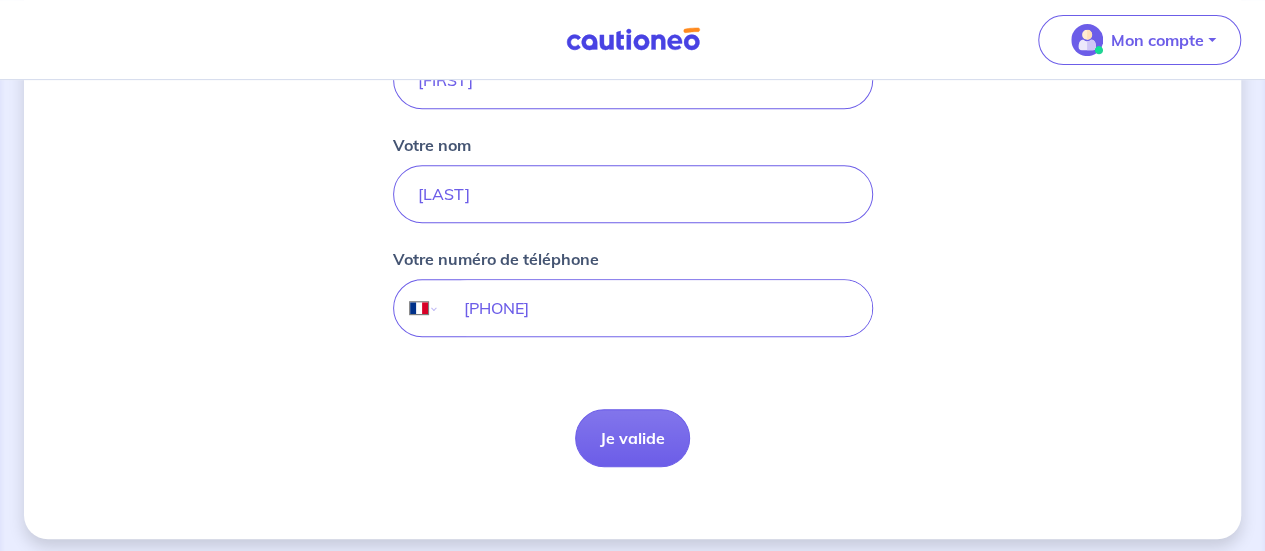 click on "Je valide Je valide" at bounding box center [632, 438] 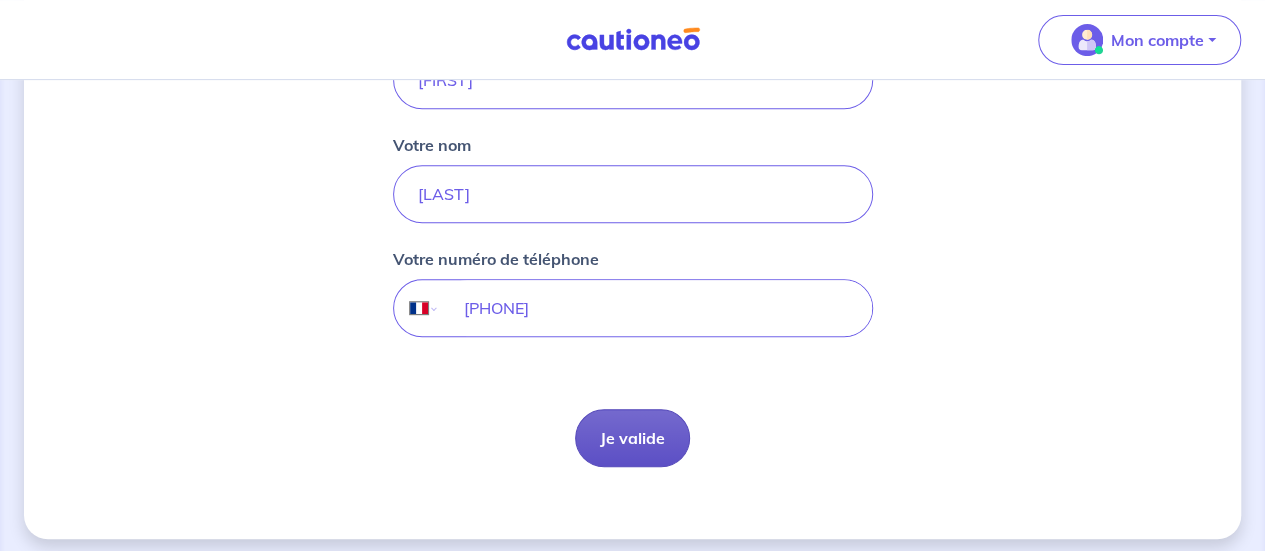 click on "Je valide" at bounding box center [632, 438] 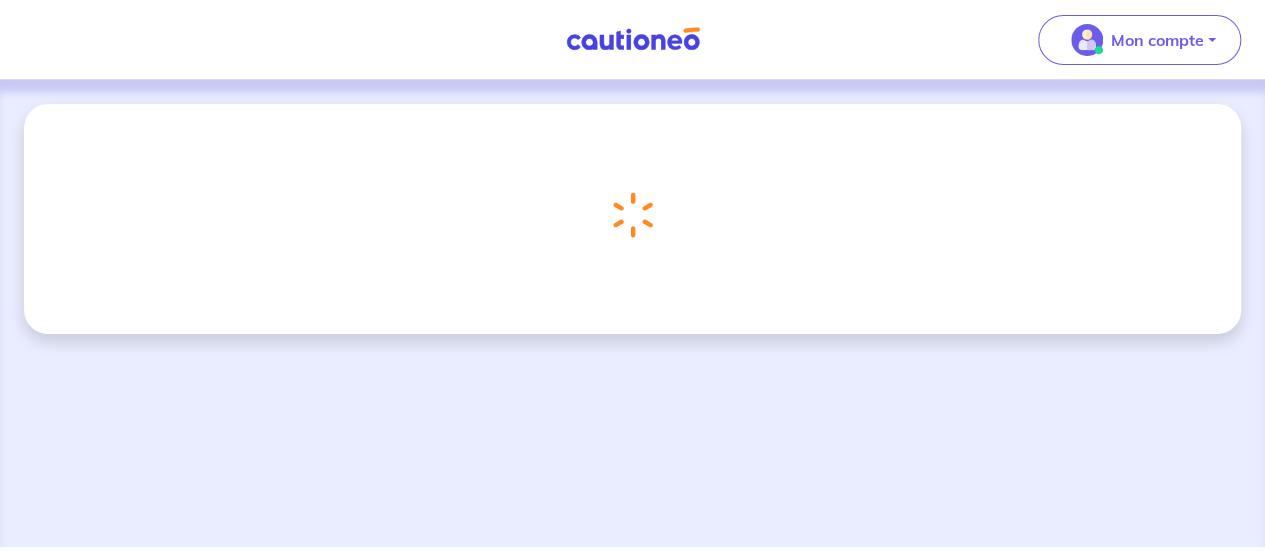 scroll, scrollTop: 0, scrollLeft: 0, axis: both 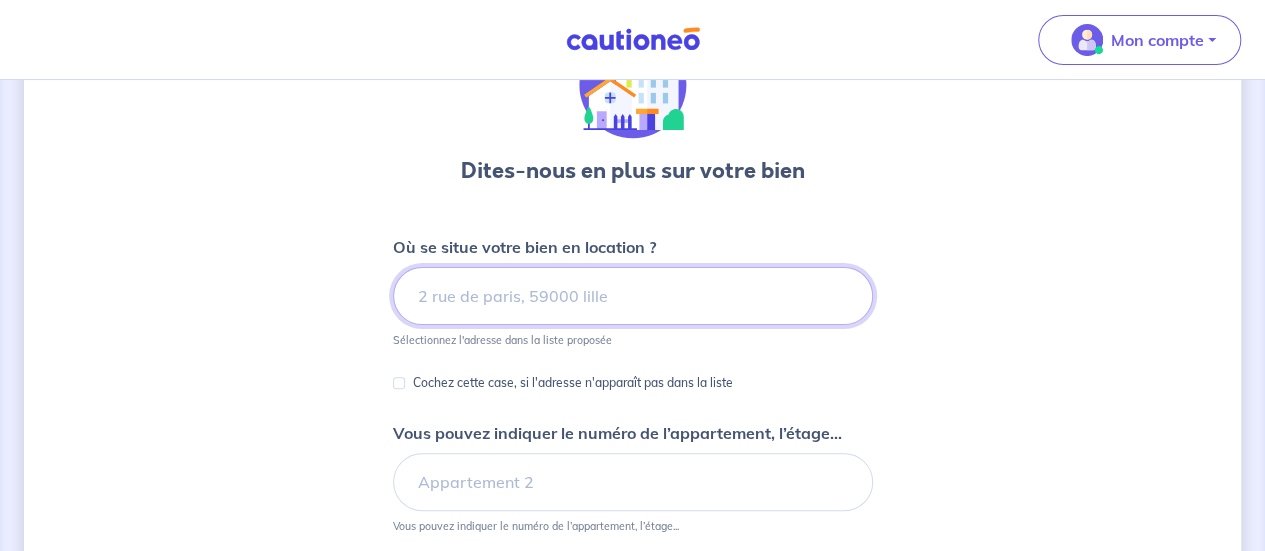 click at bounding box center [633, 296] 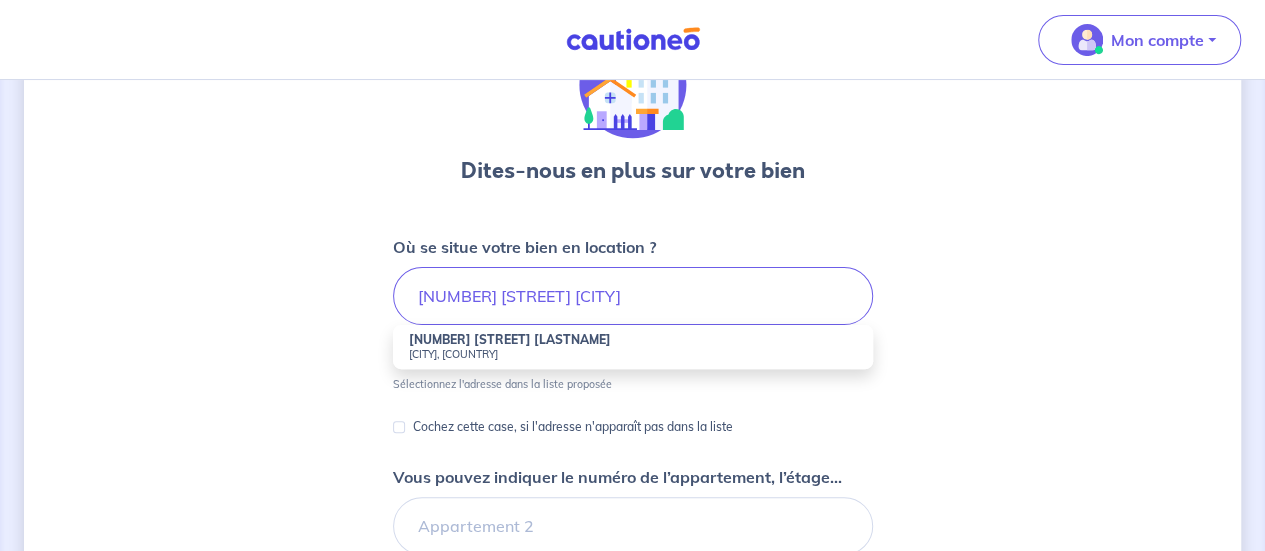 click on "[NUMBER] [STREET] [CITY], [COUNTRY]" at bounding box center [633, 347] 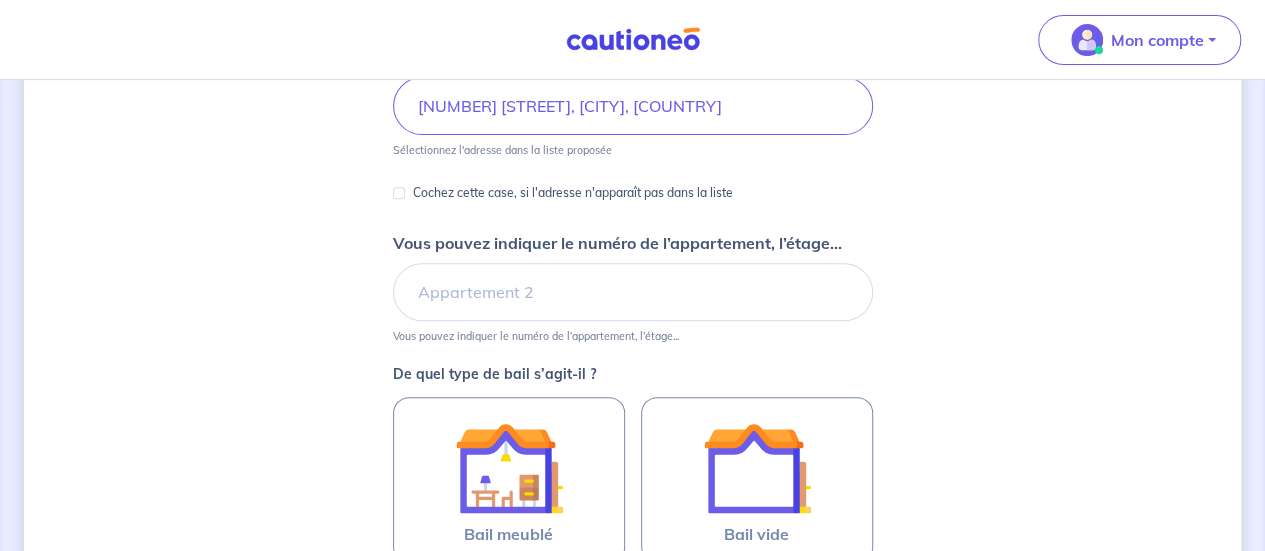 scroll, scrollTop: 342, scrollLeft: 0, axis: vertical 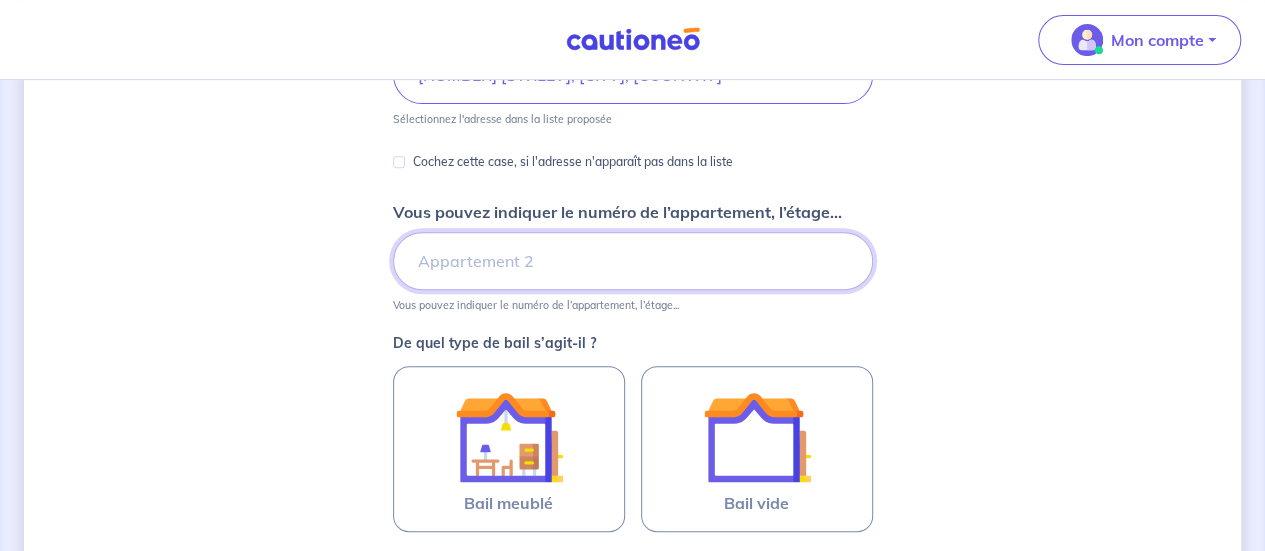 click on "Vous pouvez indiquer le numéro de l’appartement, l’étage..." at bounding box center (633, 261) 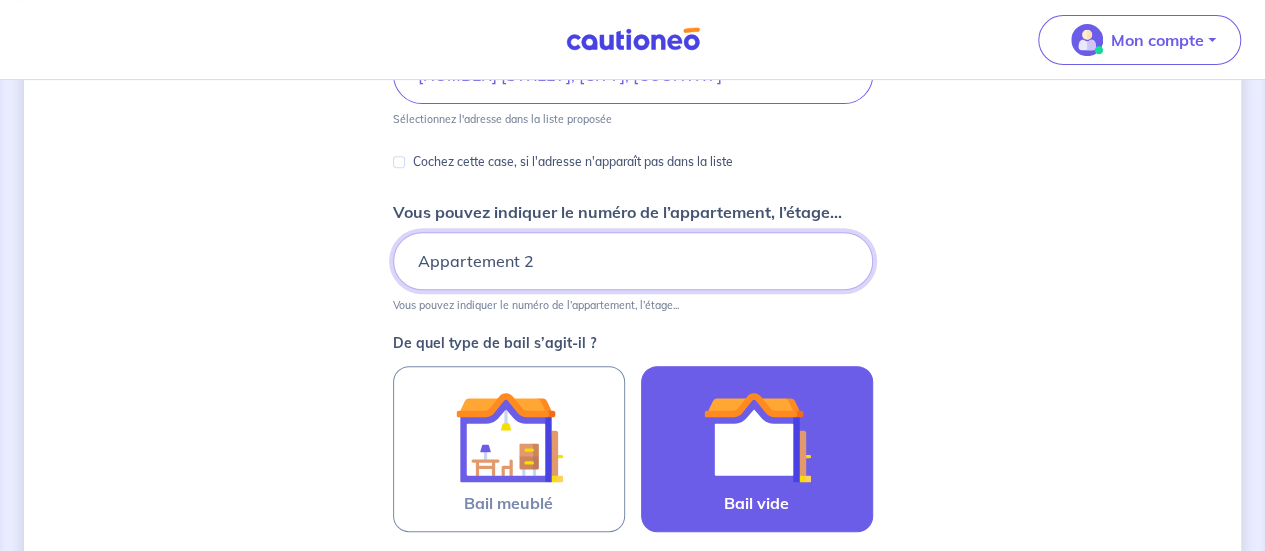 type on "Appartement 2" 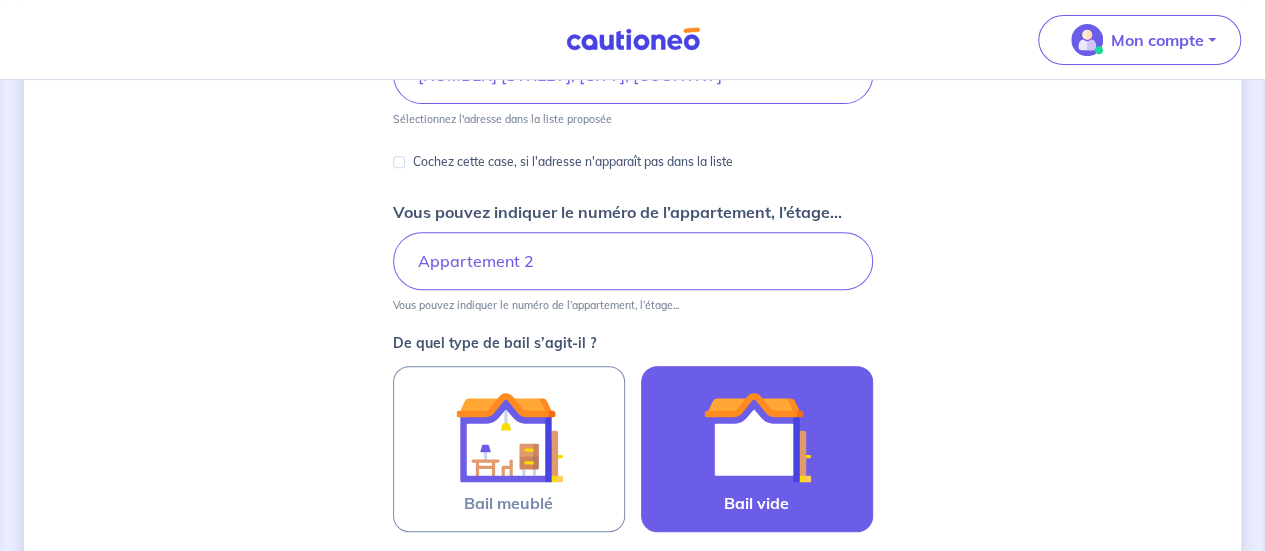 click on "Bail vide" at bounding box center [757, 449] 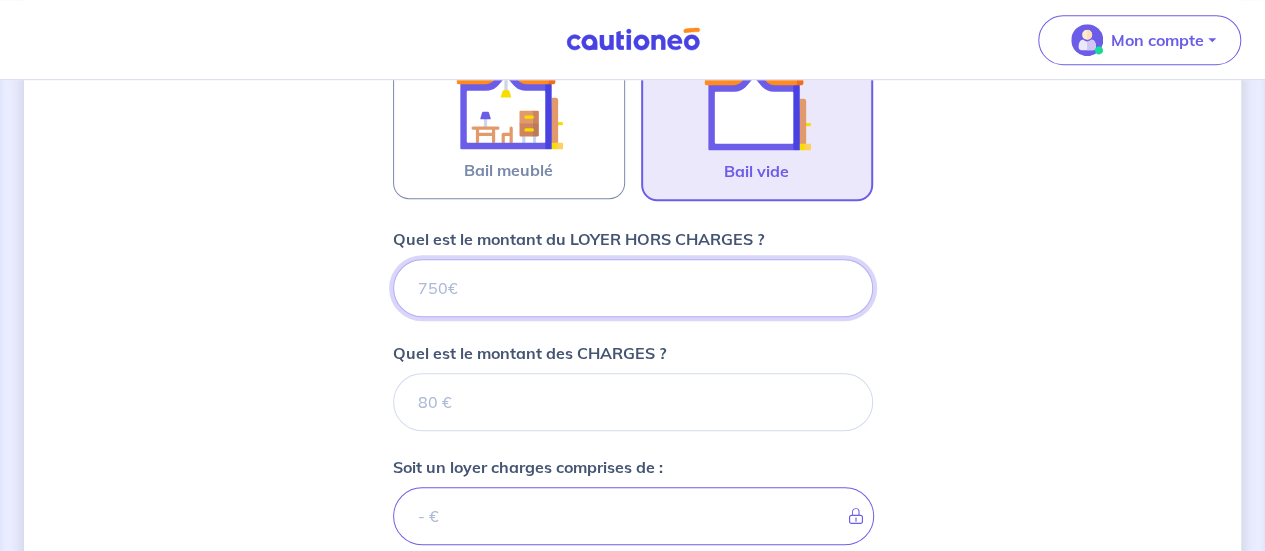 scroll, scrollTop: 686, scrollLeft: 0, axis: vertical 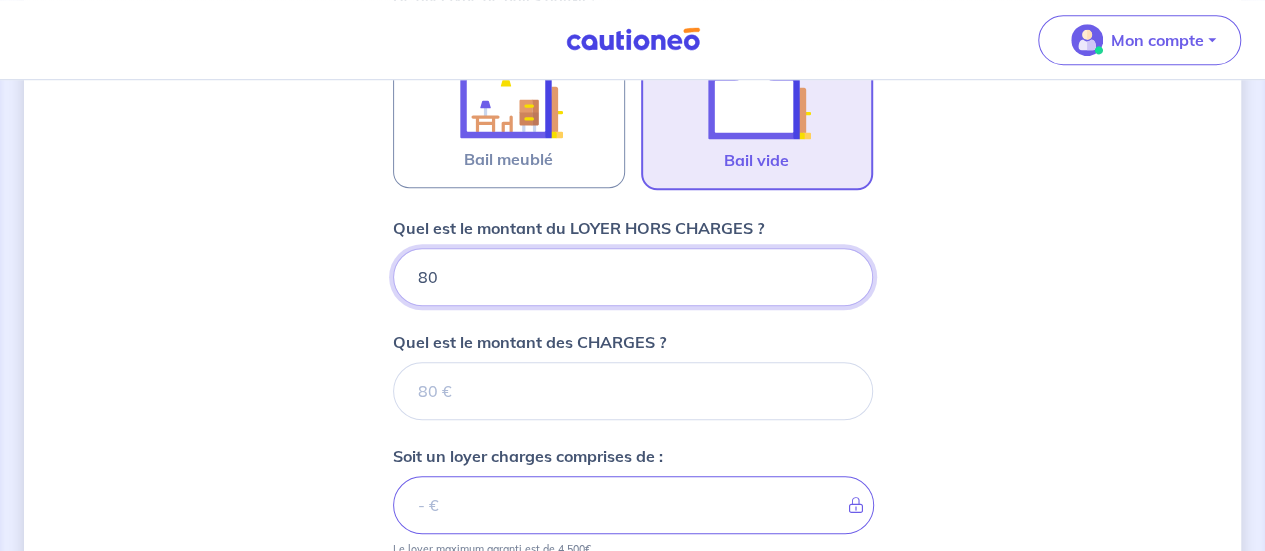type on "800" 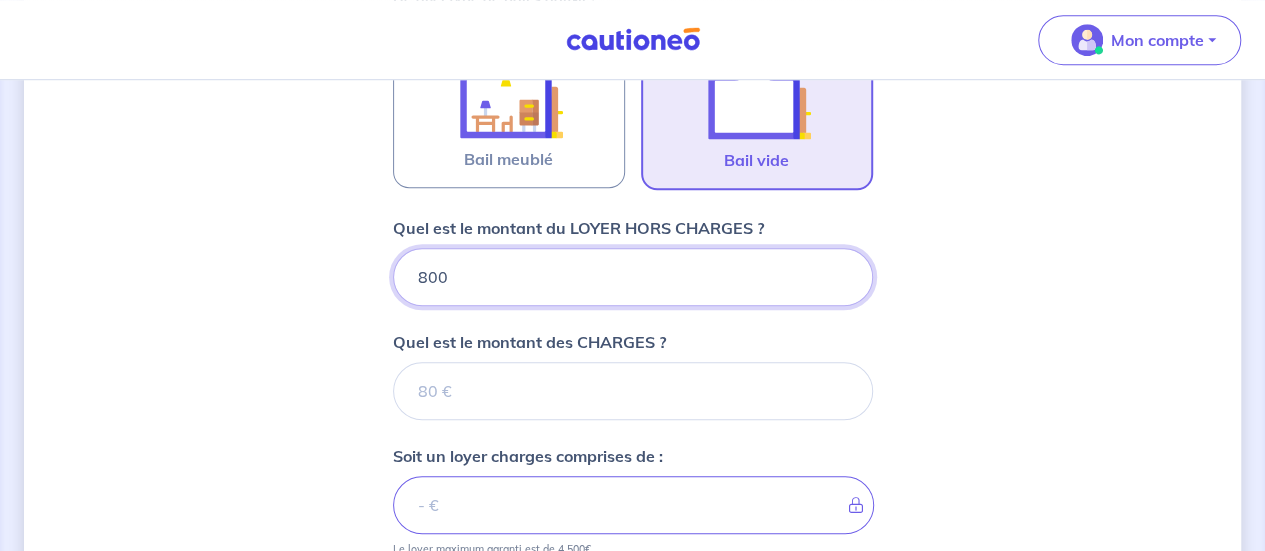 type 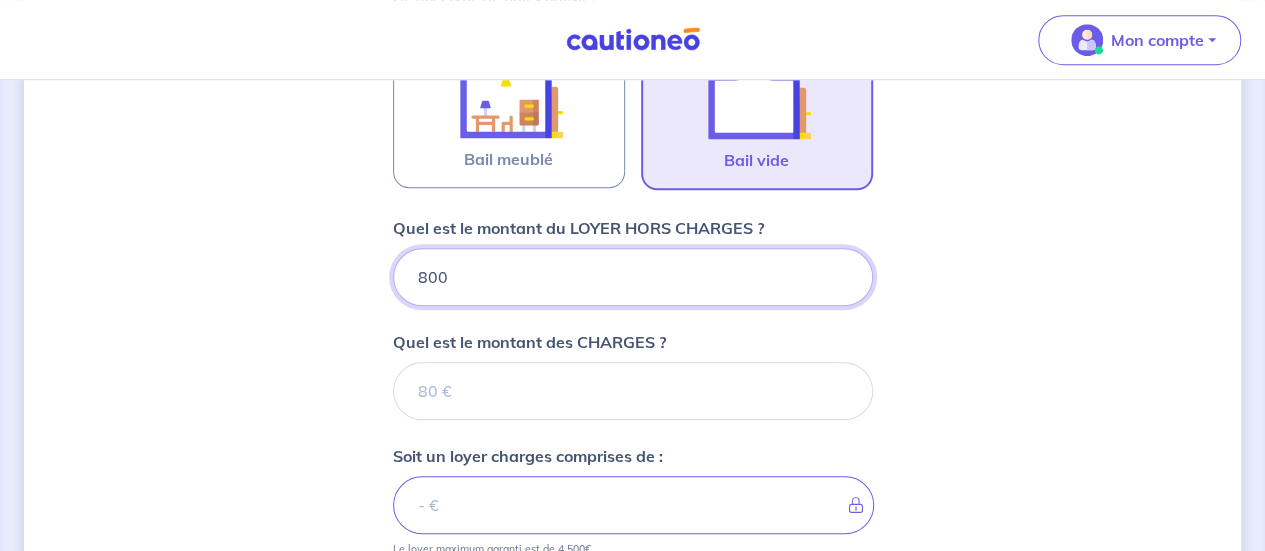 type on "800" 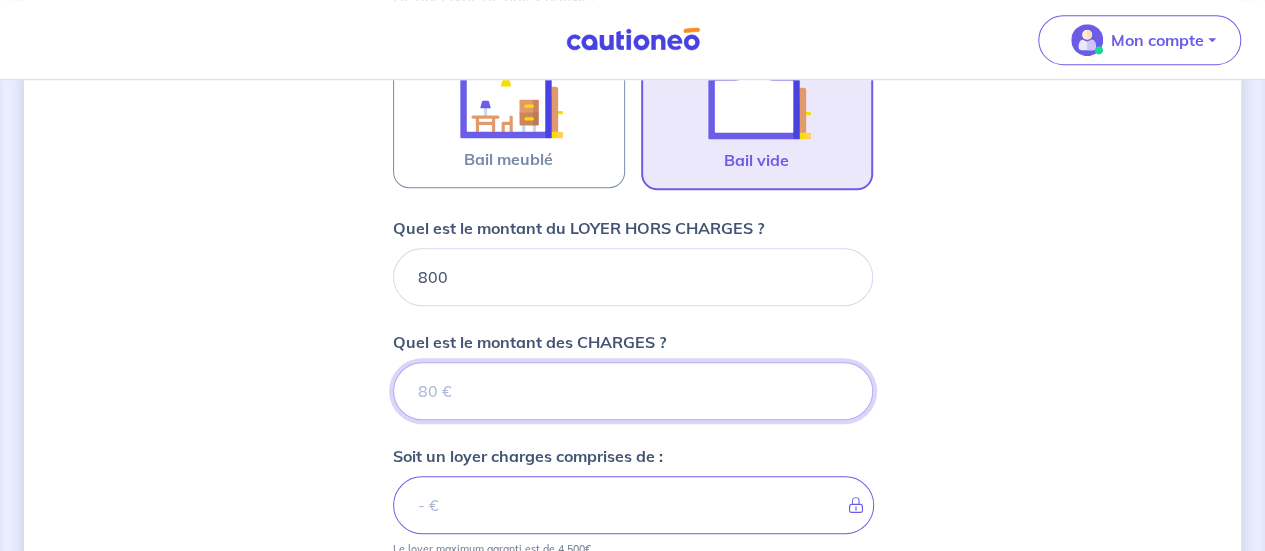 click on "Quel est le montant des CHARGES ?" at bounding box center [633, 391] 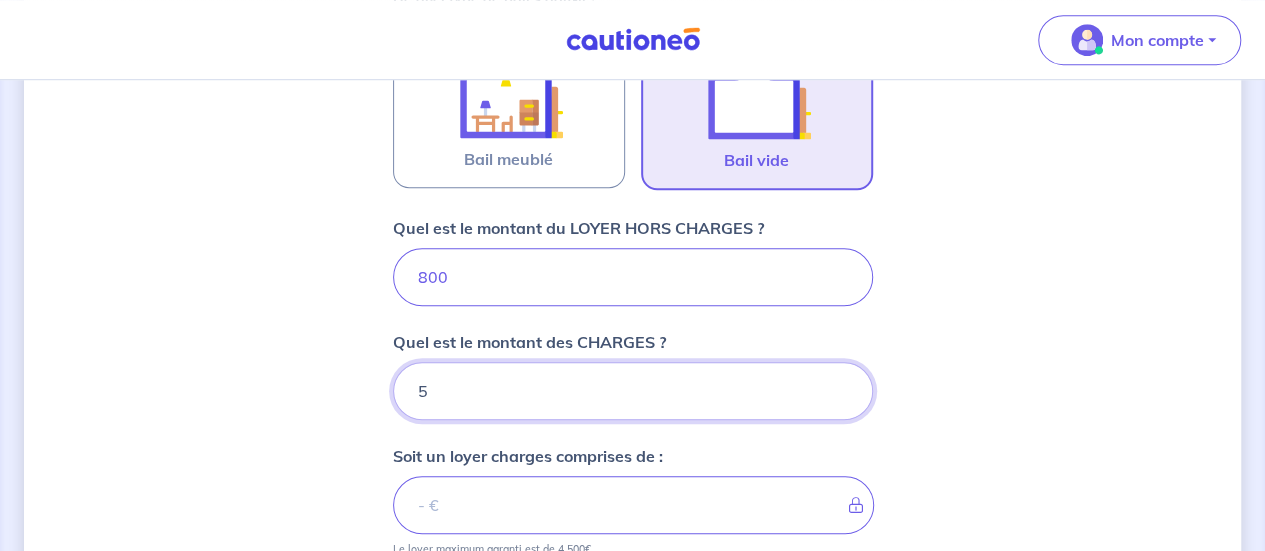 type on "50" 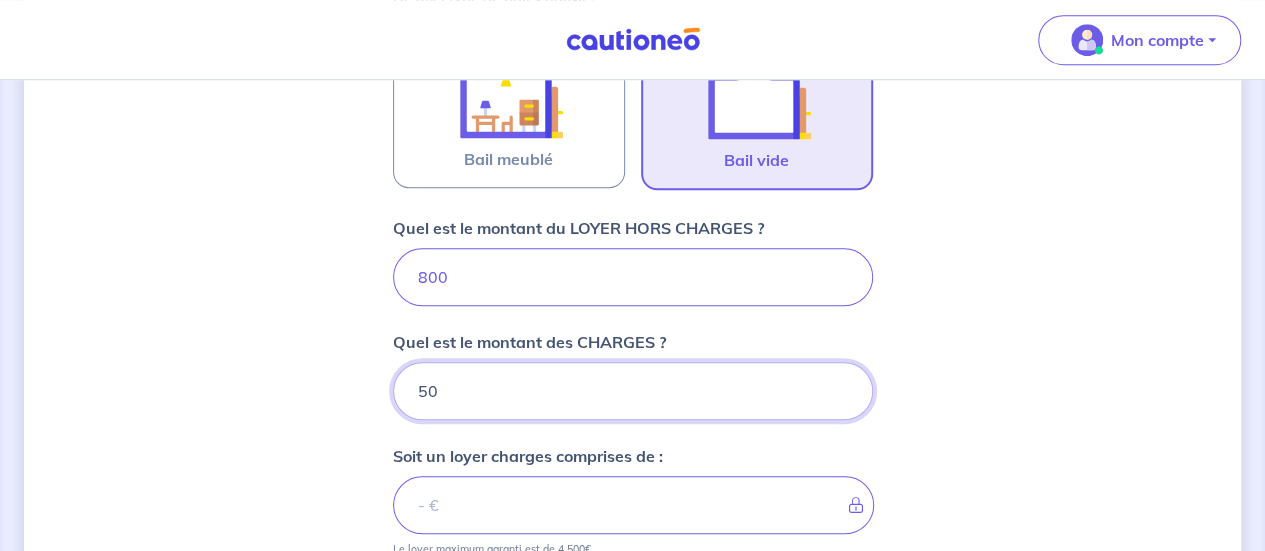 type on "850" 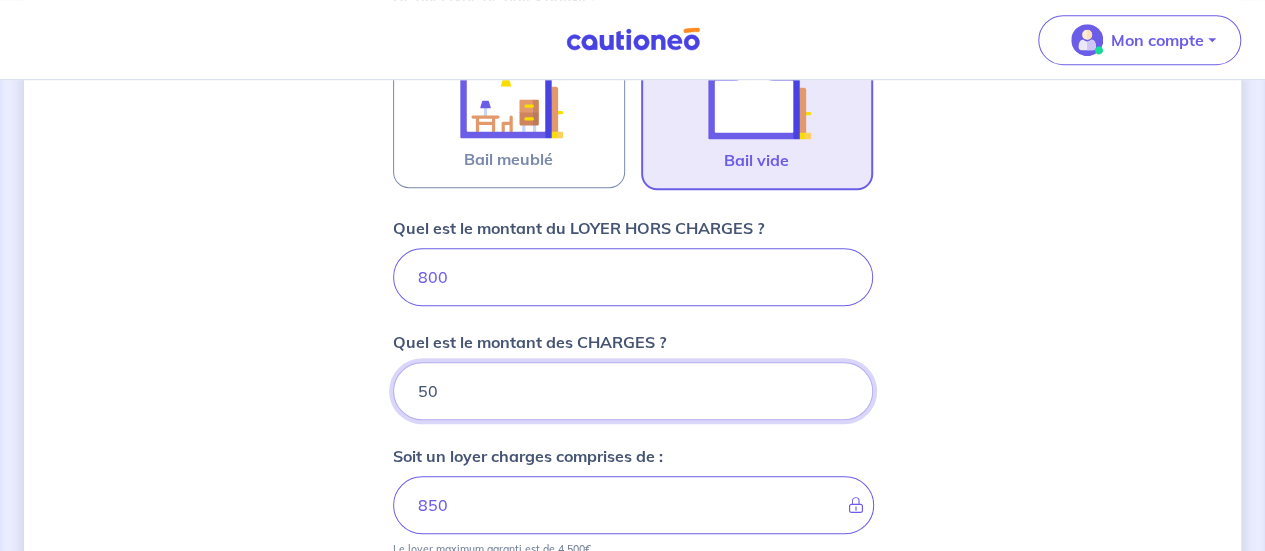 type on "50" 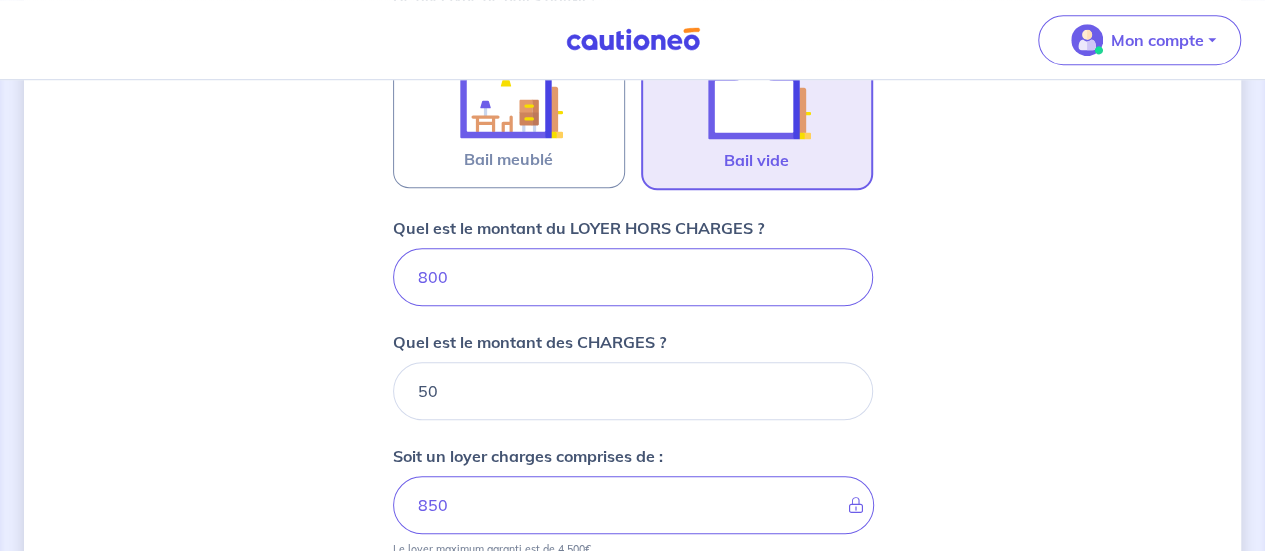 click on "Dites-nous en plus sur votre bien Où se situe votre bien en location ? [NUMBER] [STREET] [CITY], [COUNTRY] Sélectionnez l'adresse dans la liste proposée Cochez cette case, si l'adresse n'apparaît pas dans la liste Vous pouvez indiquer le numéro de l’appartement, l’étage... Appartement [NUMBER] Vous pouvez indiquer le numéro de l’appartement, l’étage... De quel type de bail s’agit-il ? Bail meublé Bail vide Quel est le montant du LOYER HORS CHARGES ? [PRICE] Quel est le montant des CHARGES ? [PRICE] Soit un loyer charges comprises de : [PRICE] Le loyer maximum garanti est de [PRICE]€ Quel est le montant du dépôt de garantie ? Pour un locataire entrant, il doit être équivalent à 1 mois de loyer hors charges. Étape Précédente Précédent Je valide Je valide" at bounding box center [632, 193] 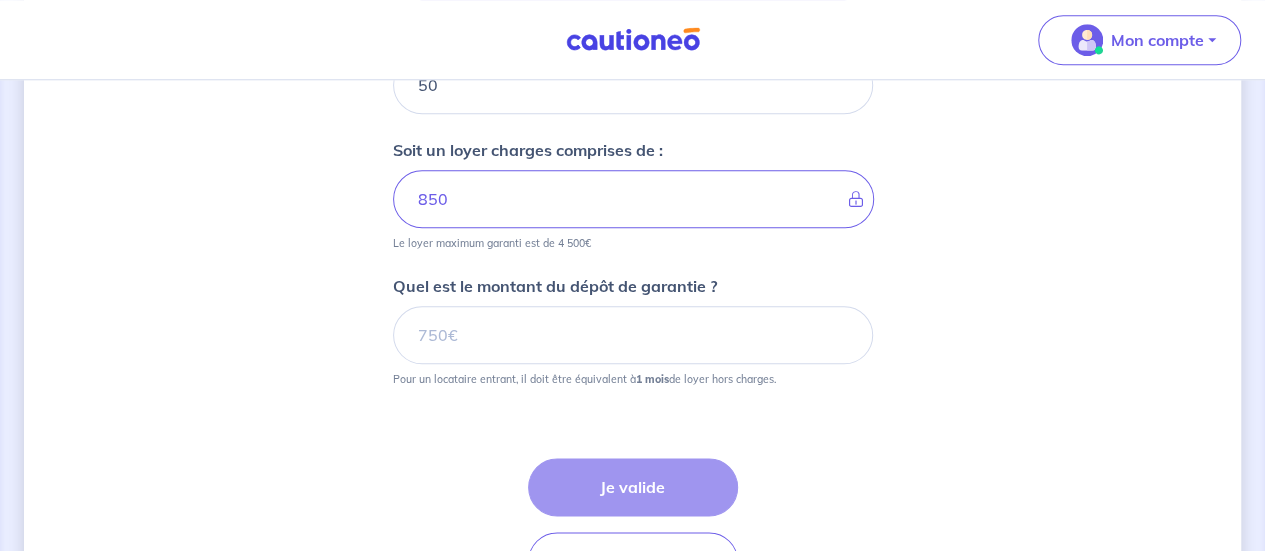 scroll, scrollTop: 1004, scrollLeft: 0, axis: vertical 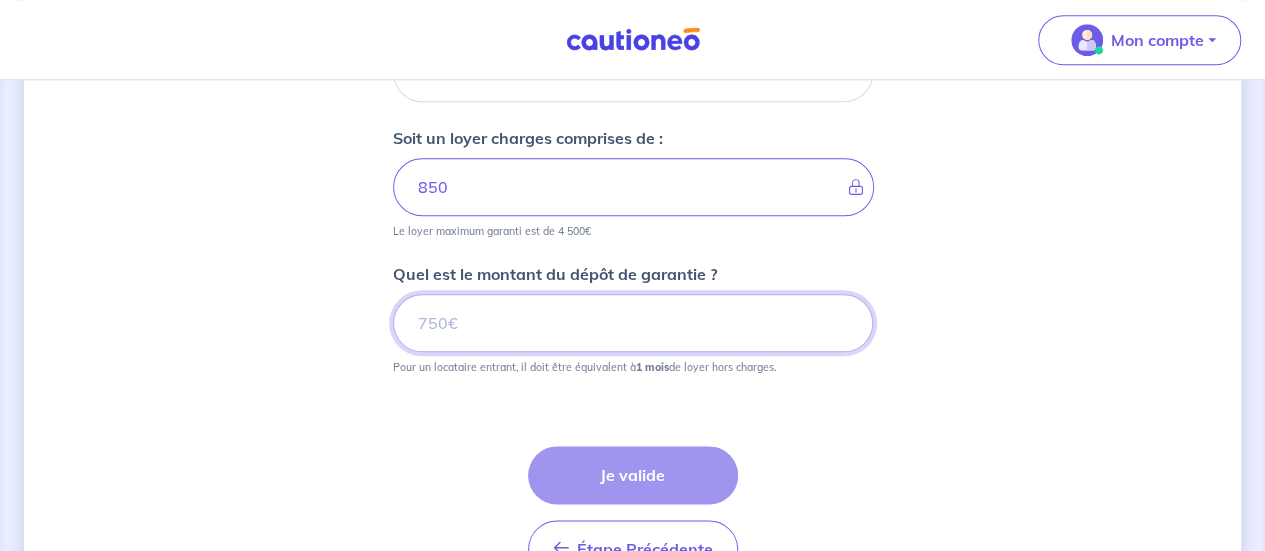 click on "Quel est le montant du dépôt de garantie ?" at bounding box center (633, 323) 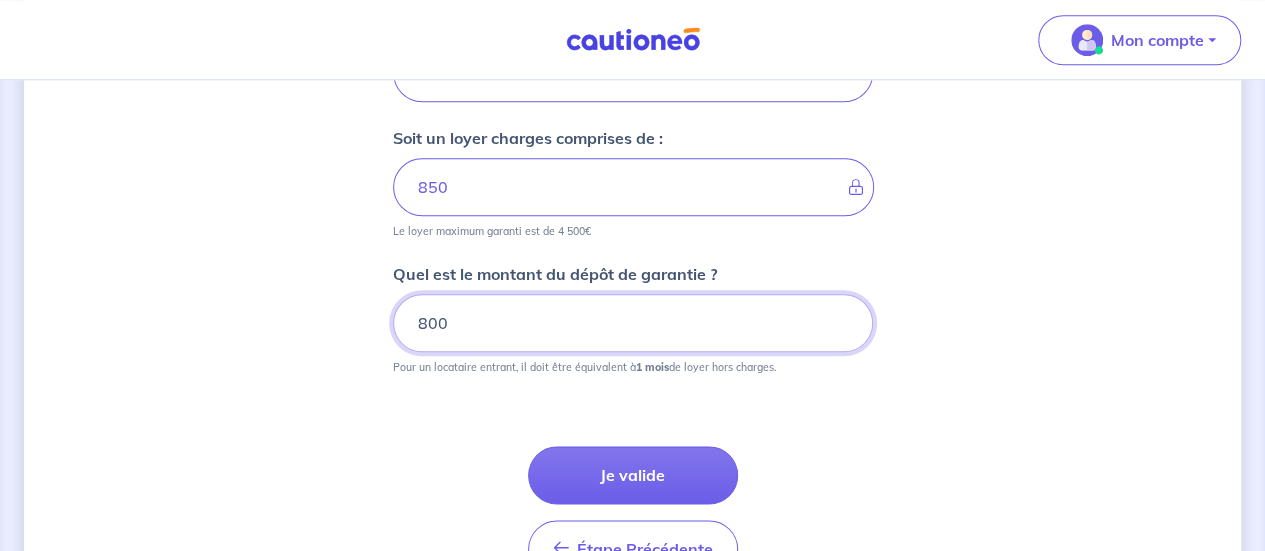 type on "800" 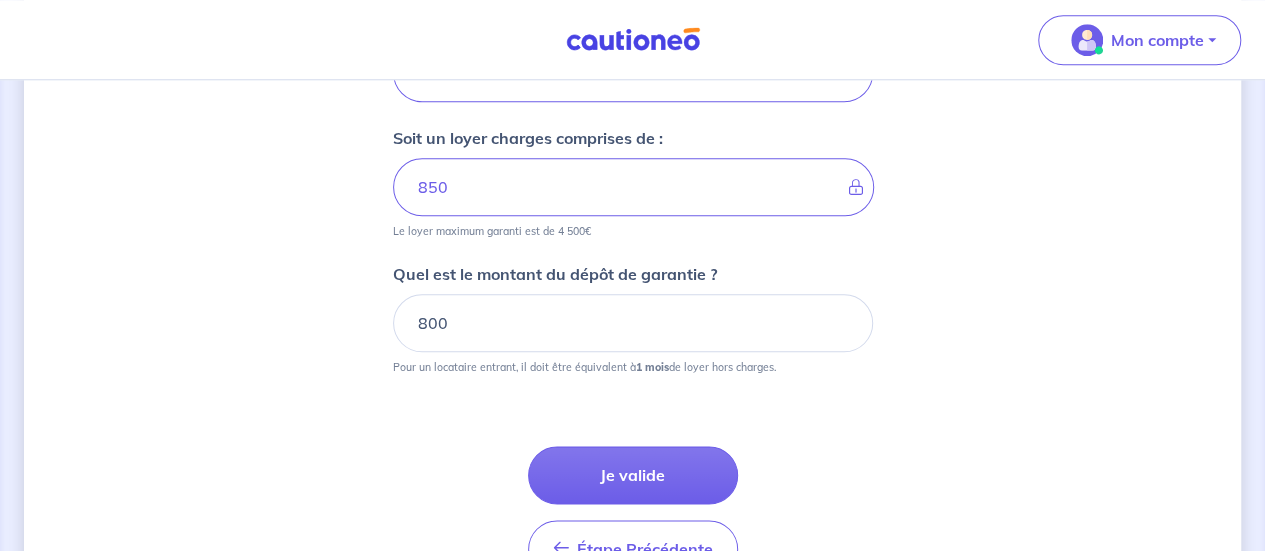 click on "Étape Précédente Précédent Je valide Je valide" at bounding box center (633, 488) 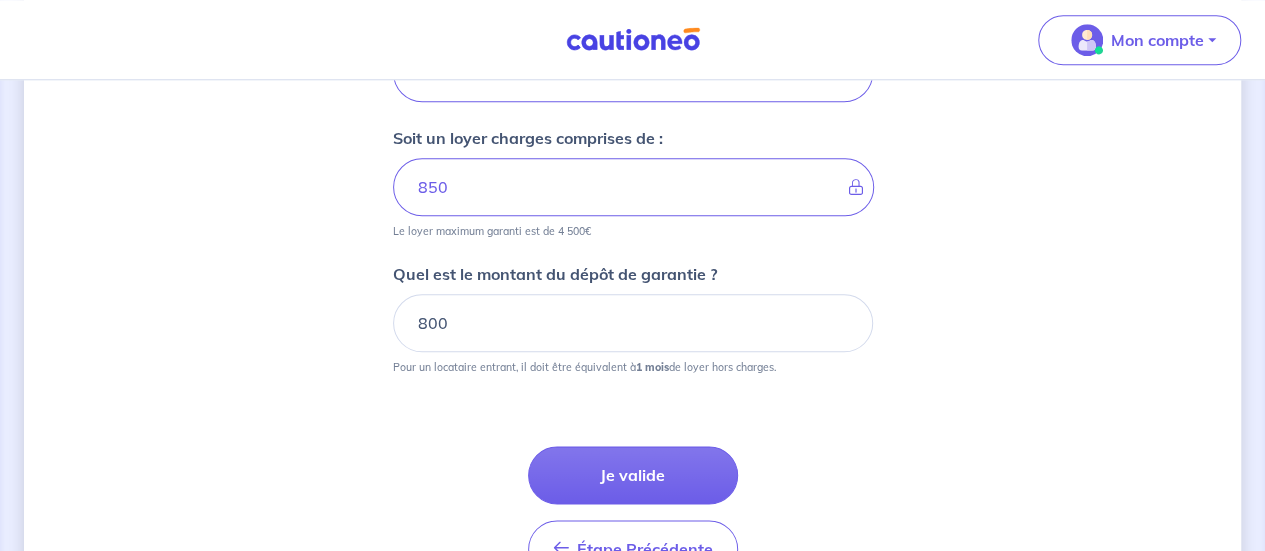 scroll, scrollTop: 1121, scrollLeft: 0, axis: vertical 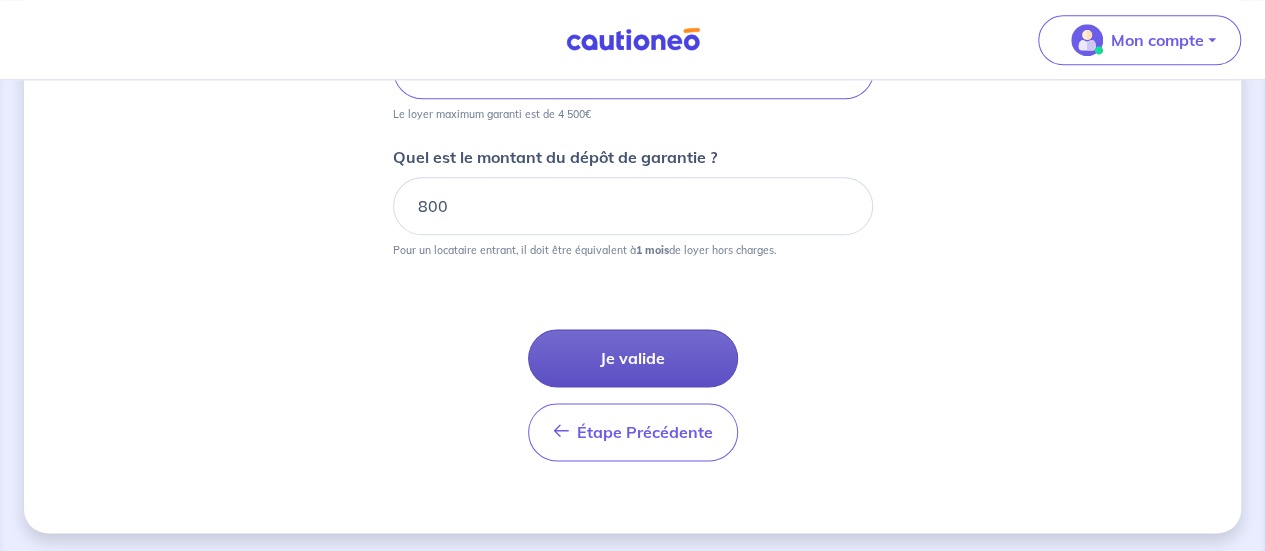 click on "Je valide" at bounding box center [633, 358] 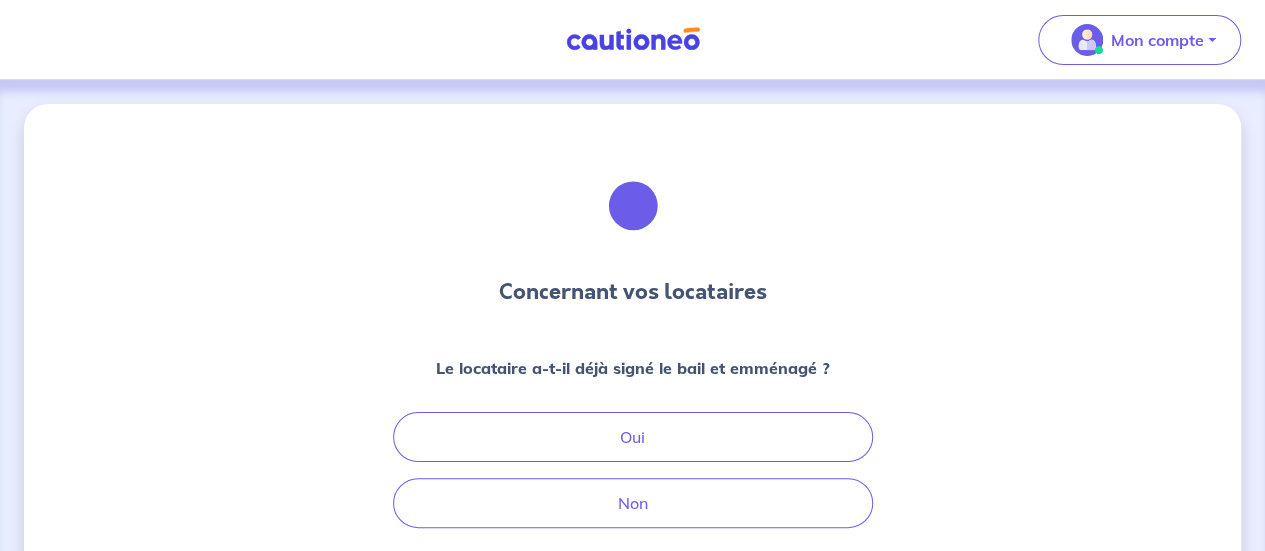scroll, scrollTop: 132, scrollLeft: 0, axis: vertical 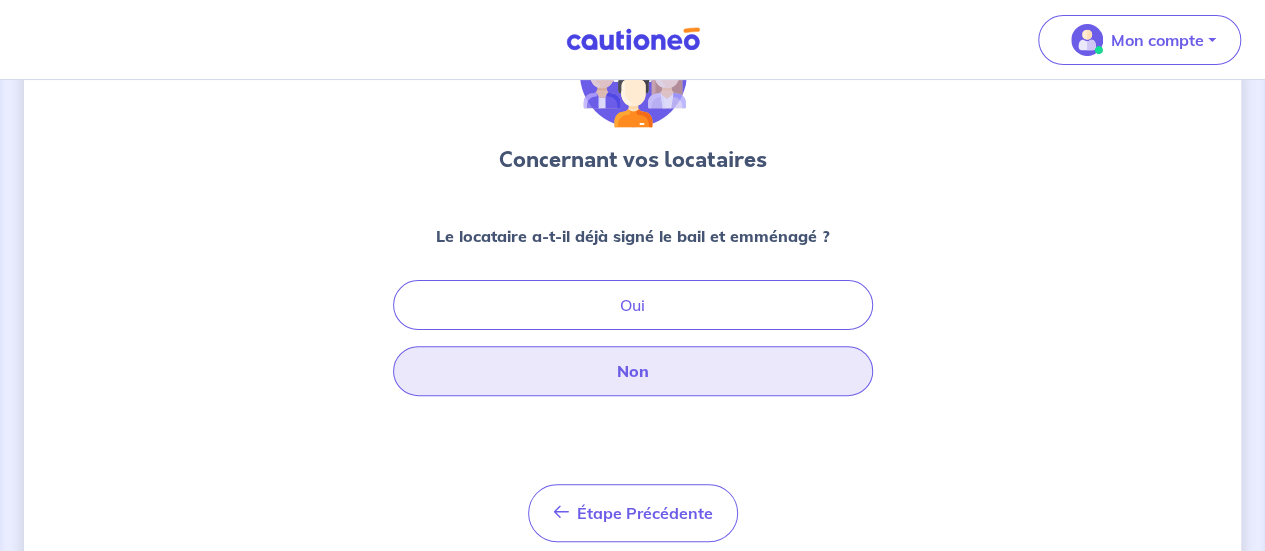 click on "Non" at bounding box center (633, 371) 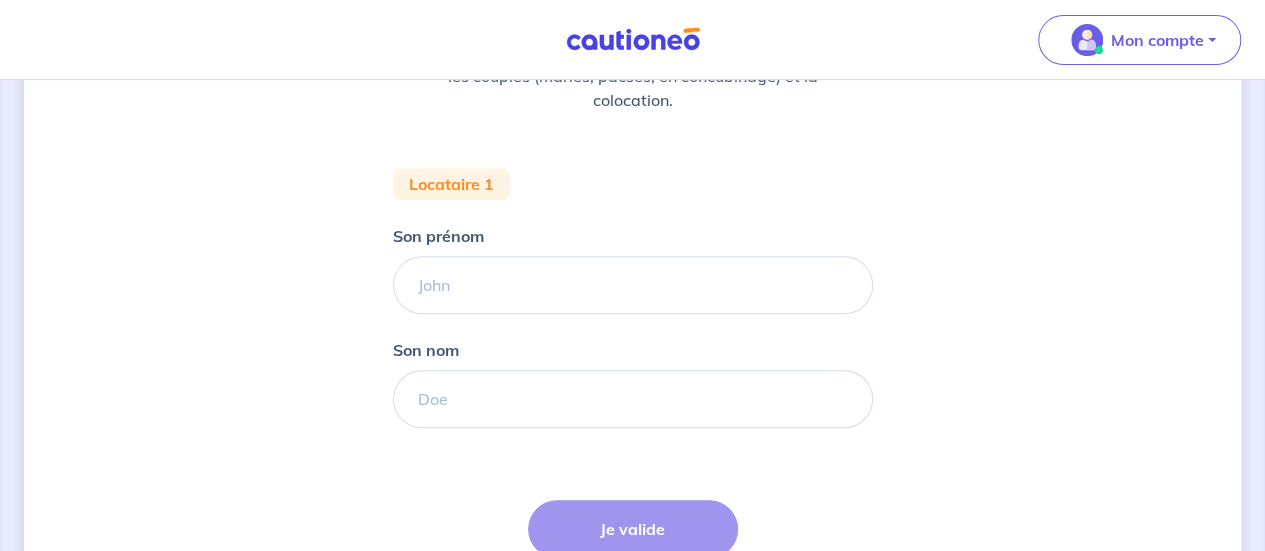 scroll, scrollTop: 247, scrollLeft: 0, axis: vertical 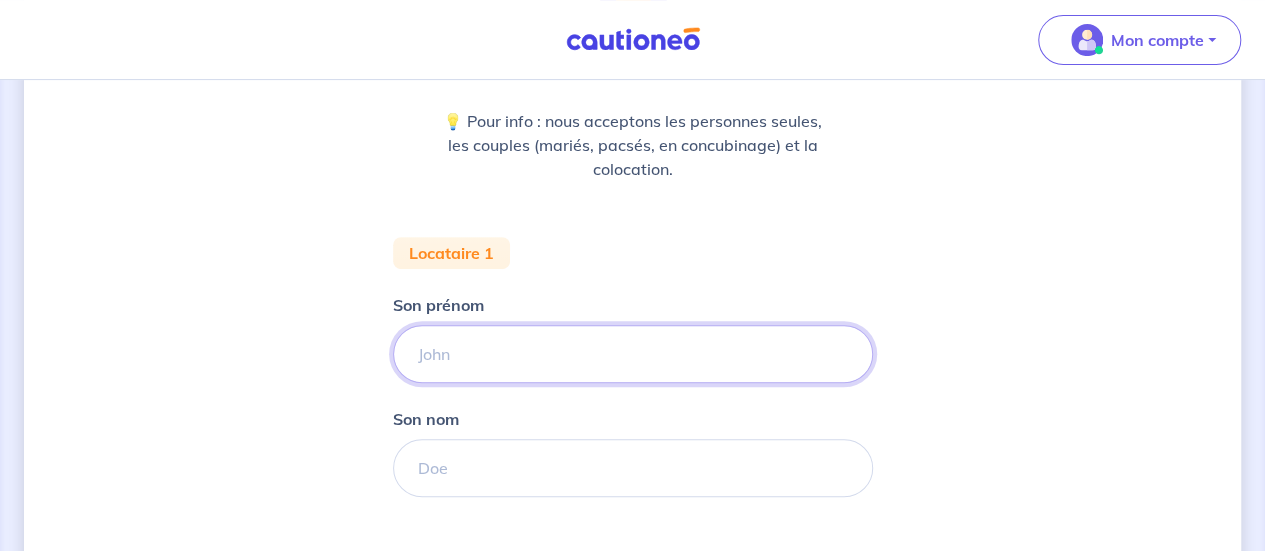 click on "Son prénom" at bounding box center [633, 354] 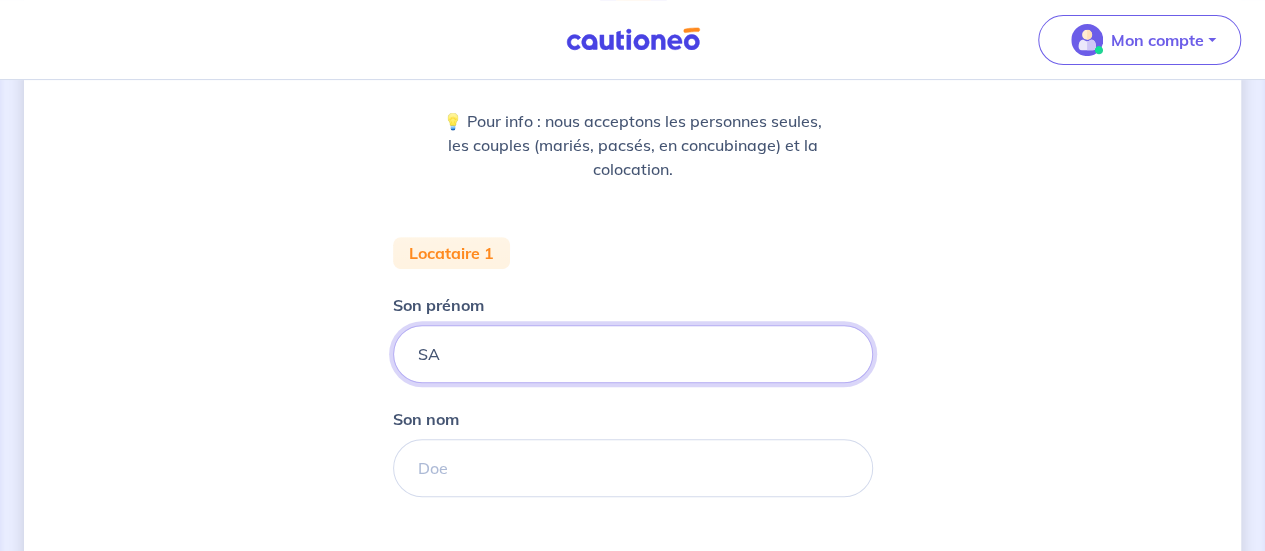 click on "SA" at bounding box center (633, 354) 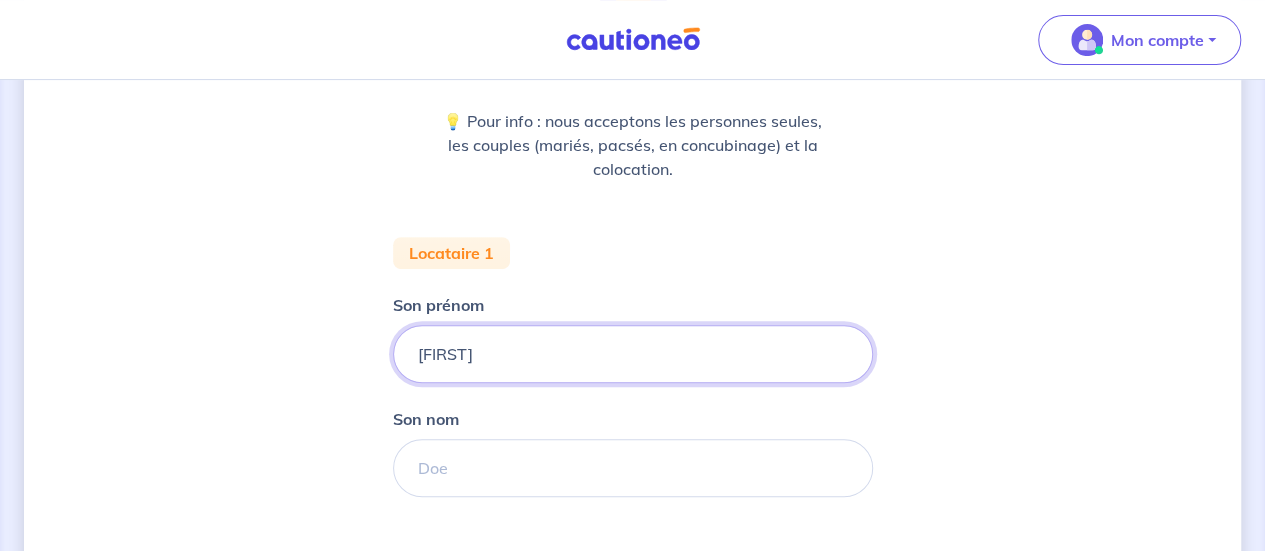 type on "[FIRST]" 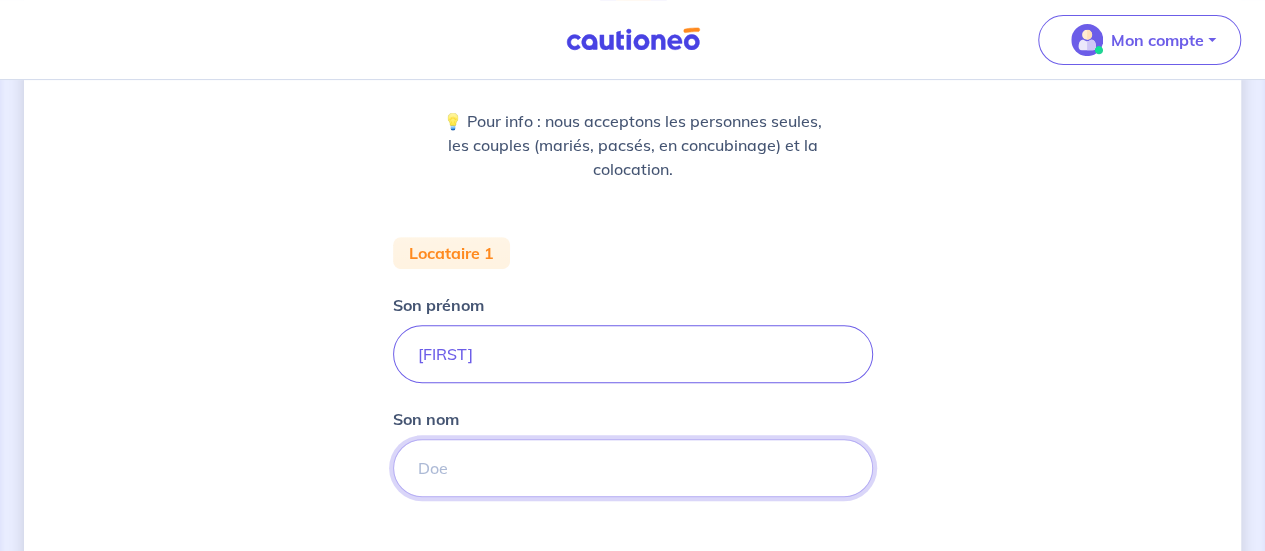click on "Son nom" at bounding box center [633, 468] 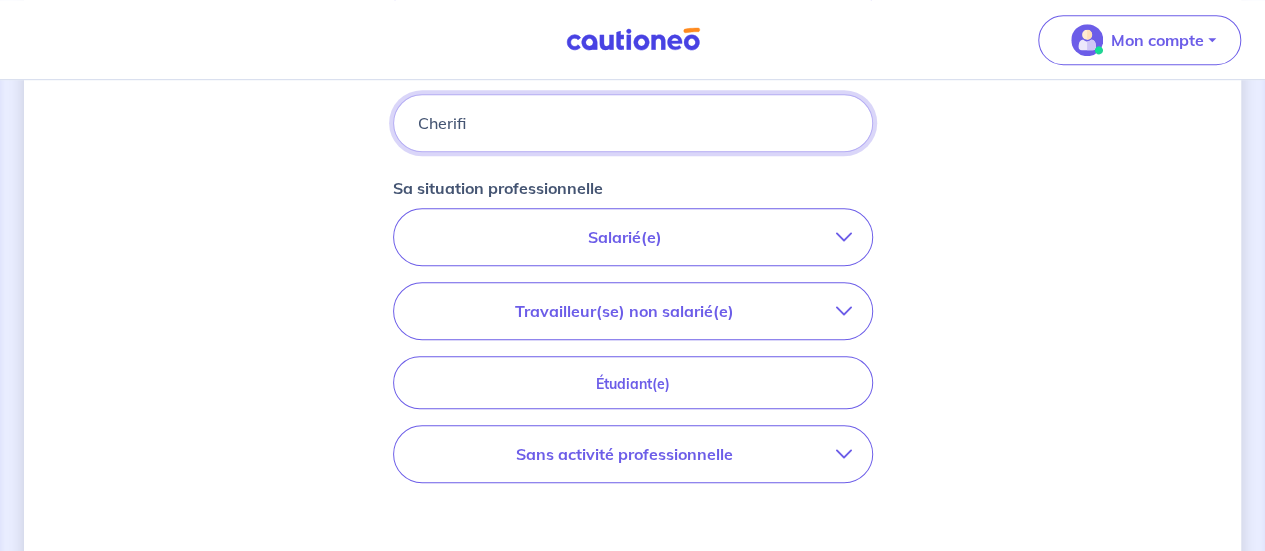 scroll, scrollTop: 593, scrollLeft: 0, axis: vertical 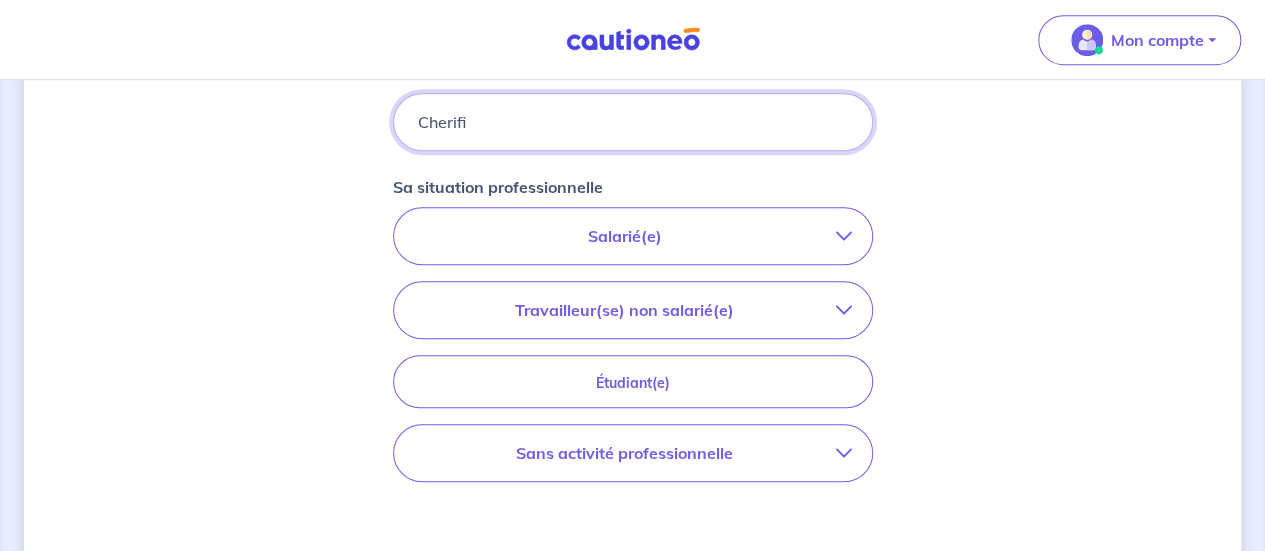 type on "Cherifi" 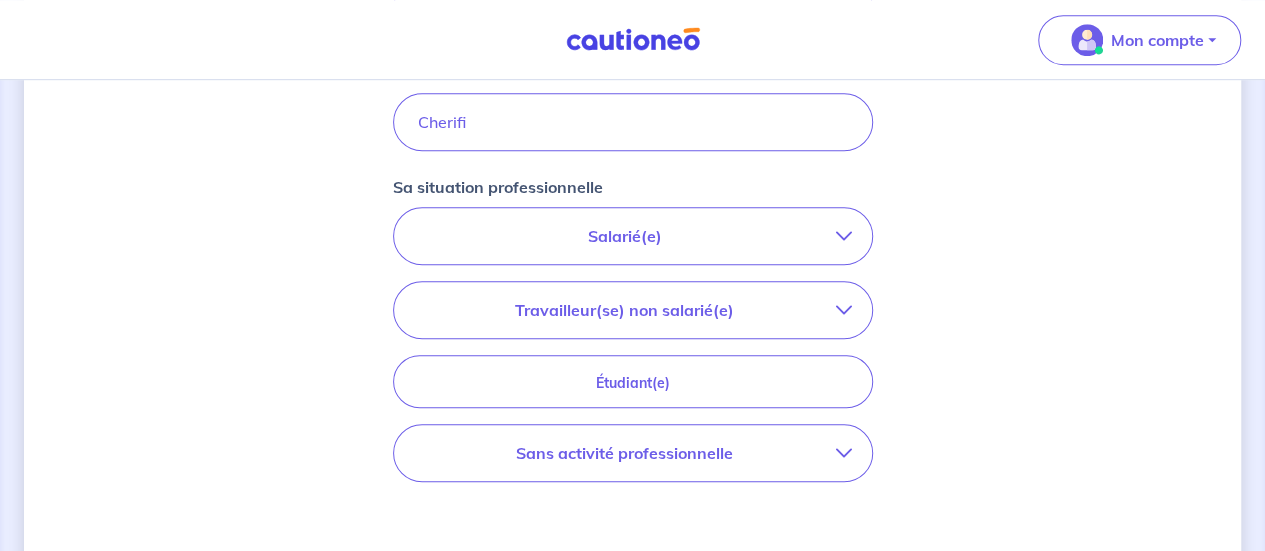 click on "Salarié(e)" at bounding box center [633, 236] 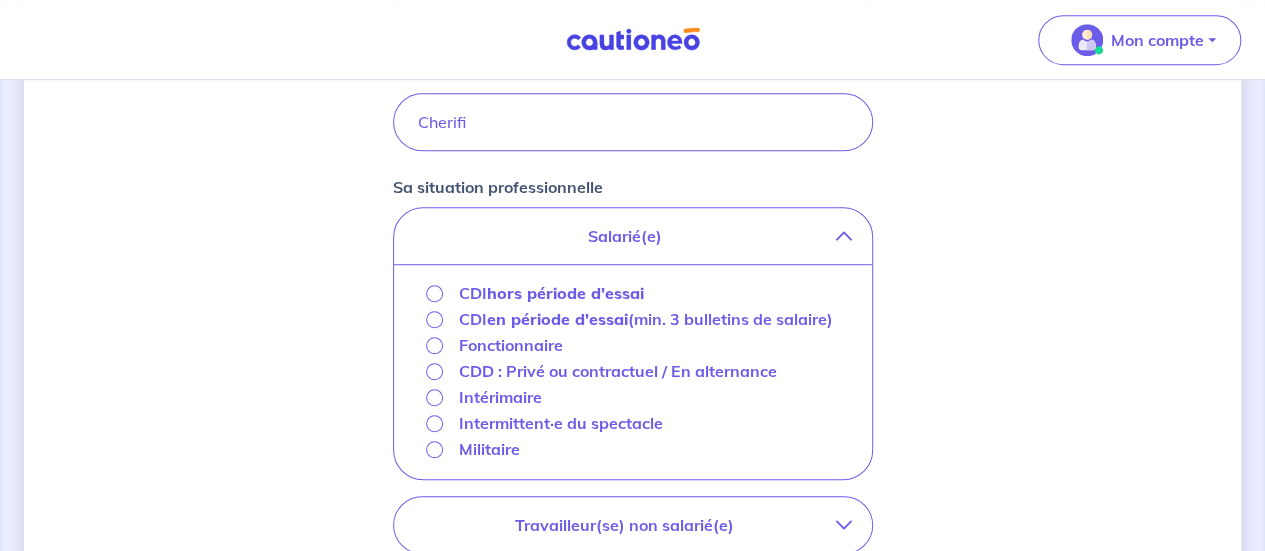 click on "hors période d'essai" at bounding box center [565, 293] 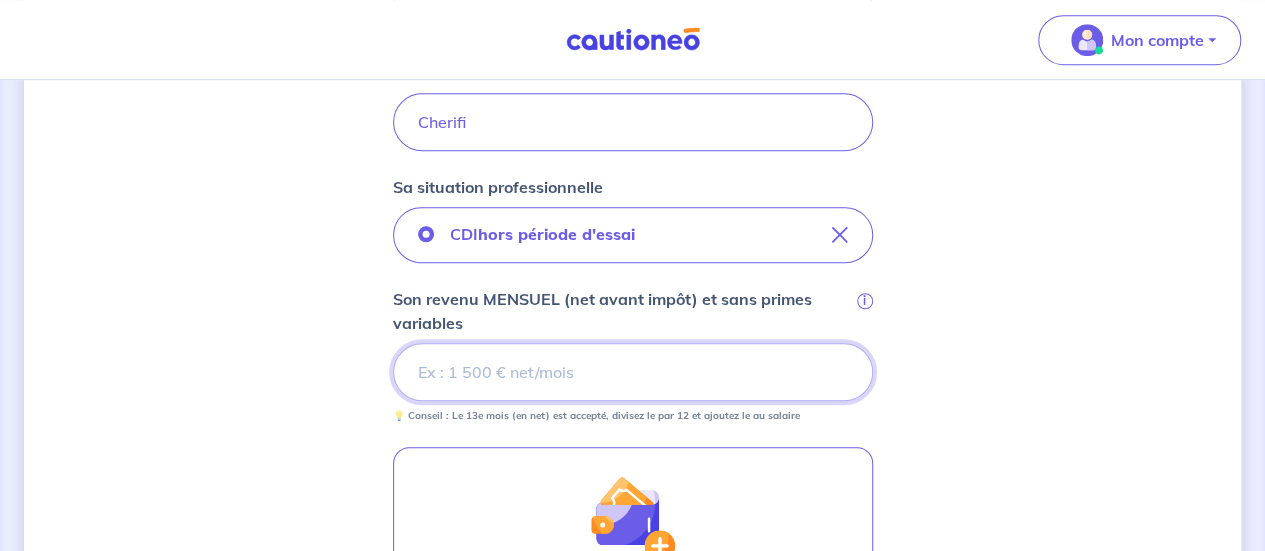 click on "Son revenu MENSUEL (net avant impôt) et sans primes variables i" at bounding box center (633, 372) 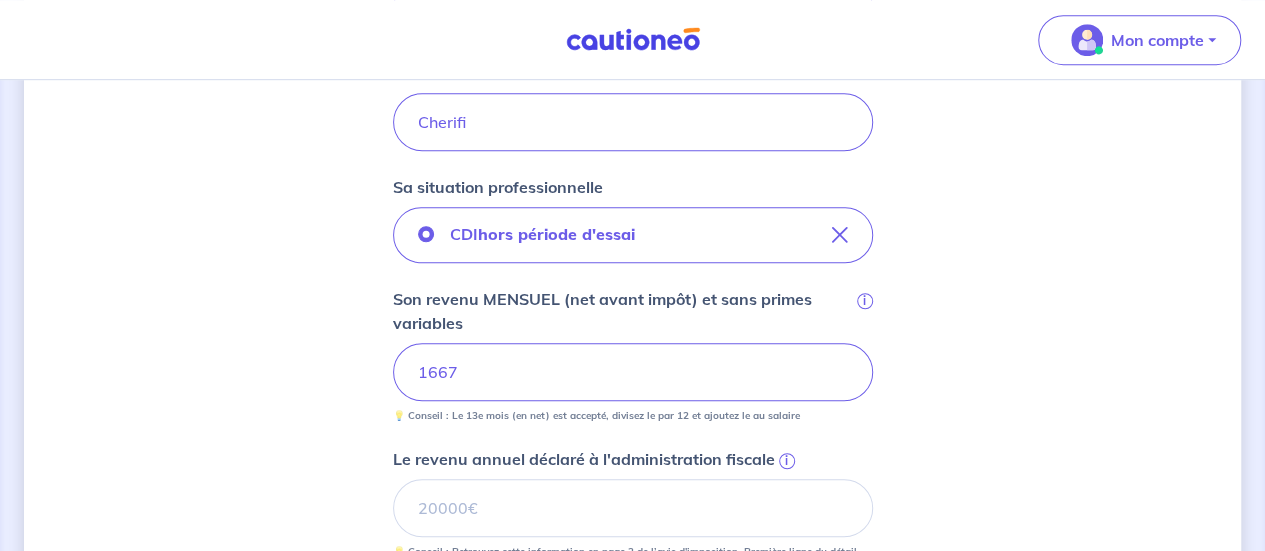 click on "Concernant vos locataires 💡 Pour info : nous acceptons les personnes seules, les couples (mariés, pacsés, en concubinage) et la colocation. Locataire 1 Son prénom [FIRST] Son nom [LAST] Sa situation professionnelle CDI hors période d'essai Son revenu MENSUEL (net avant impôt) et sans primes variables i [PRICE] 💡 Conseil : Le 13e mois (en net) est accepté, divisez le par 12 et ajoutez le au salaire Le revenu annuel déclaré à l'administration fiscale i 💡 Conseil : Retrouvez cette information en page 2 de l’avis d’imposition. Première ligne du détail des revenus. Ajouter des aides ou revenus complémentaires Étape Précédente Précédent Je valide Je valide" at bounding box center [632, 292] 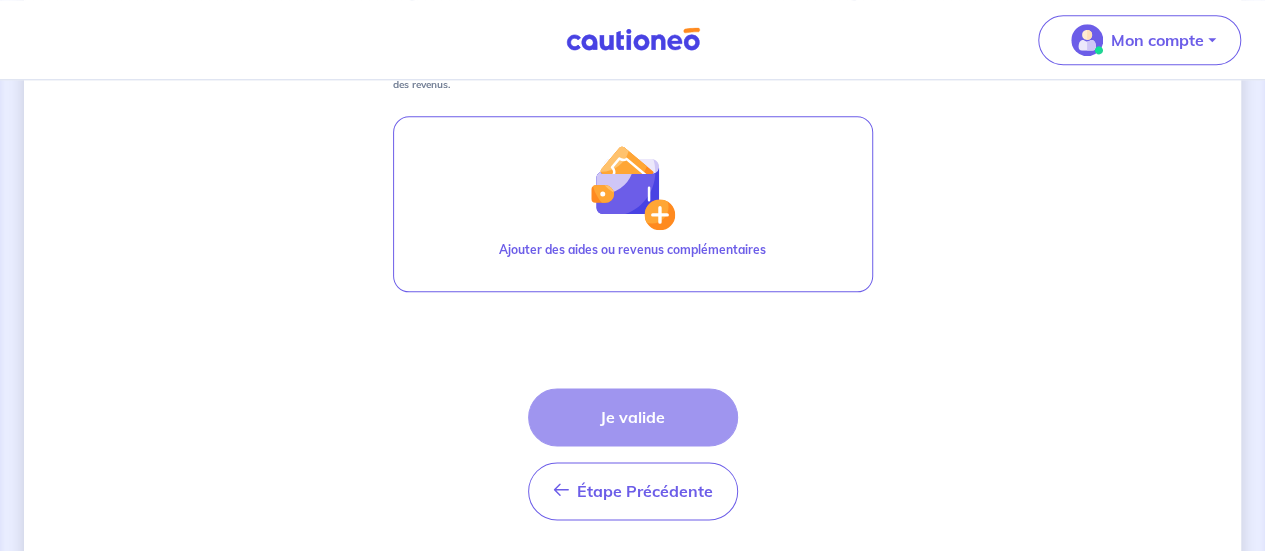 scroll, scrollTop: 1118, scrollLeft: 0, axis: vertical 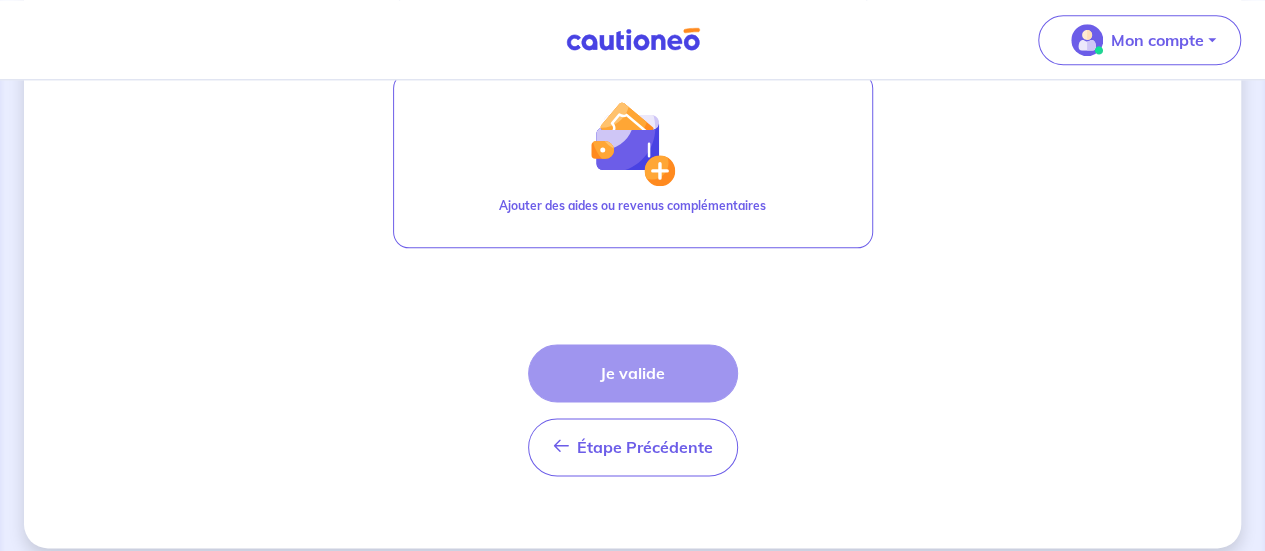 click on "Étape Précédente Précédent Je valide Je valide" at bounding box center [633, 410] 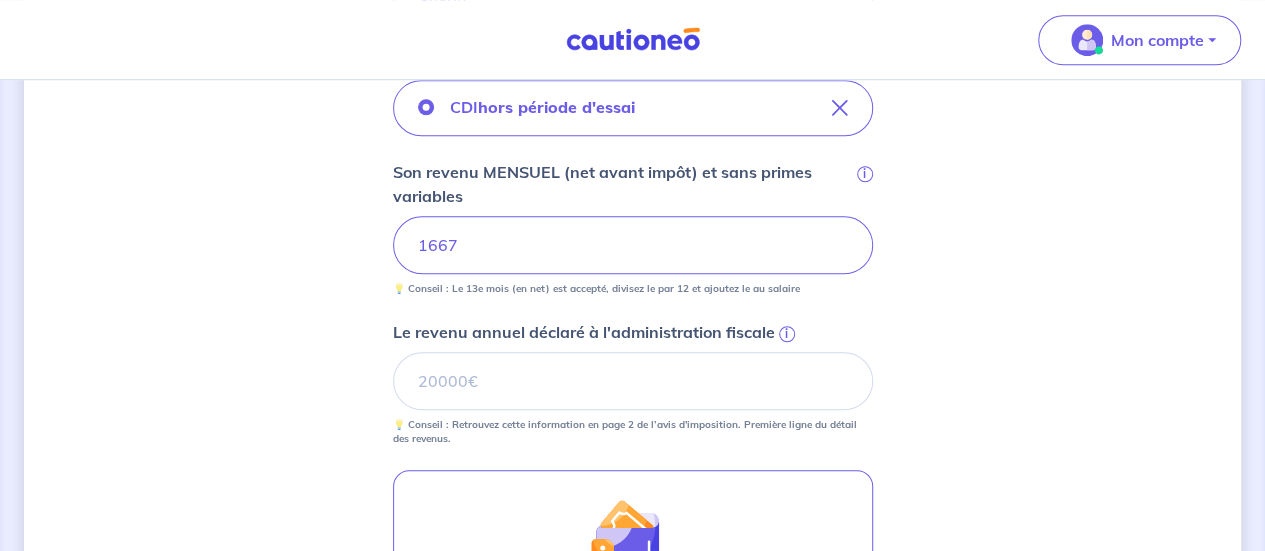 scroll, scrollTop: 683, scrollLeft: 0, axis: vertical 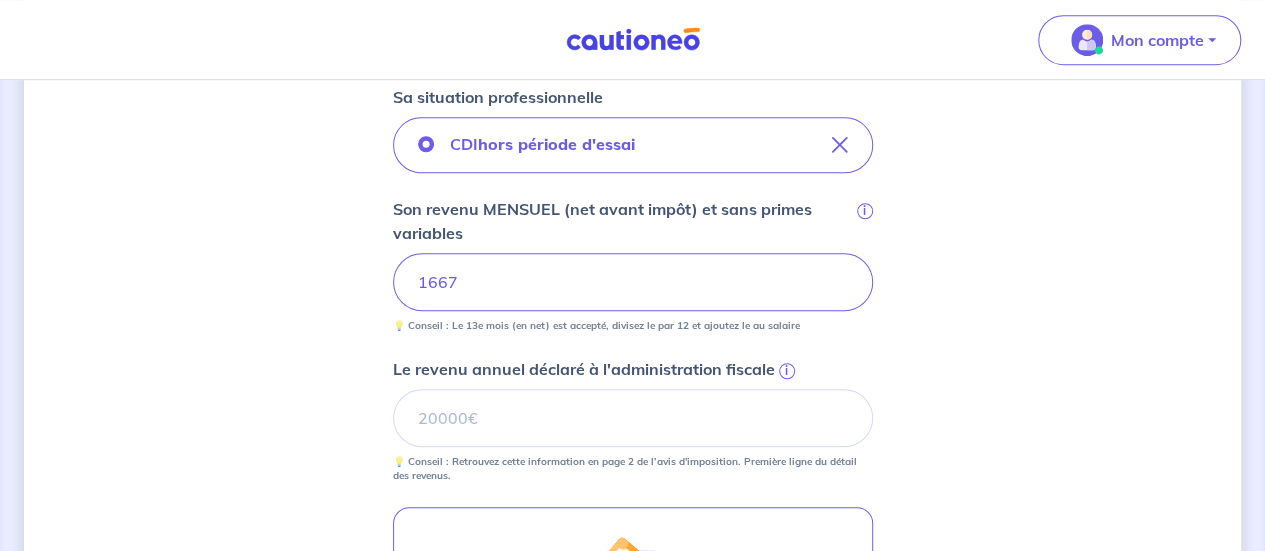 click on "i" at bounding box center [787, 371] 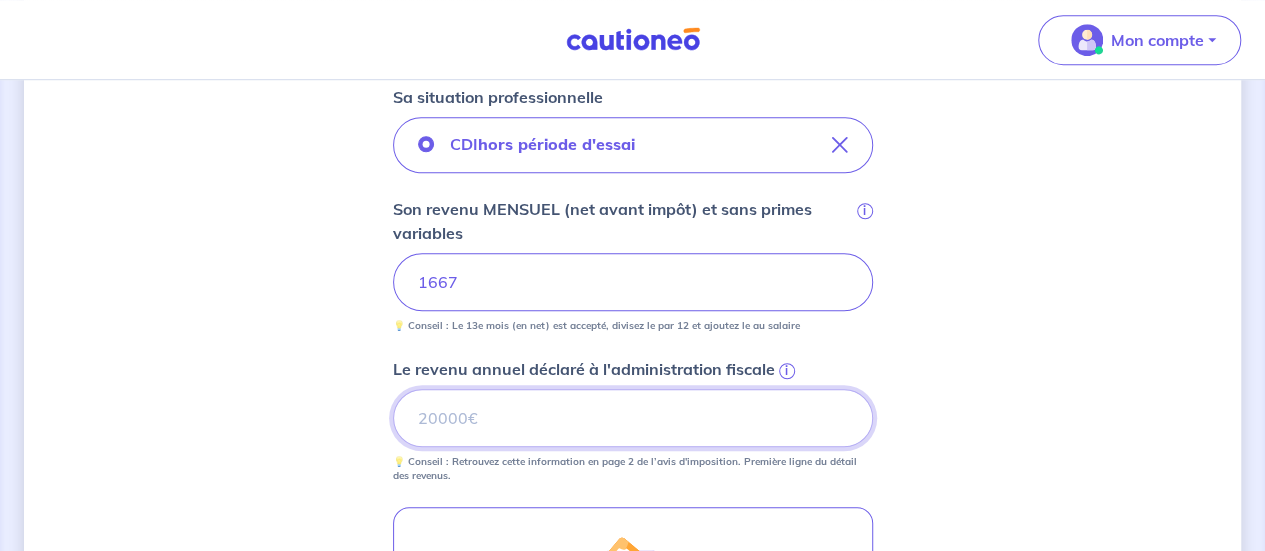 click on "Le revenu annuel déclaré à l'administration fiscale i" at bounding box center (633, 418) 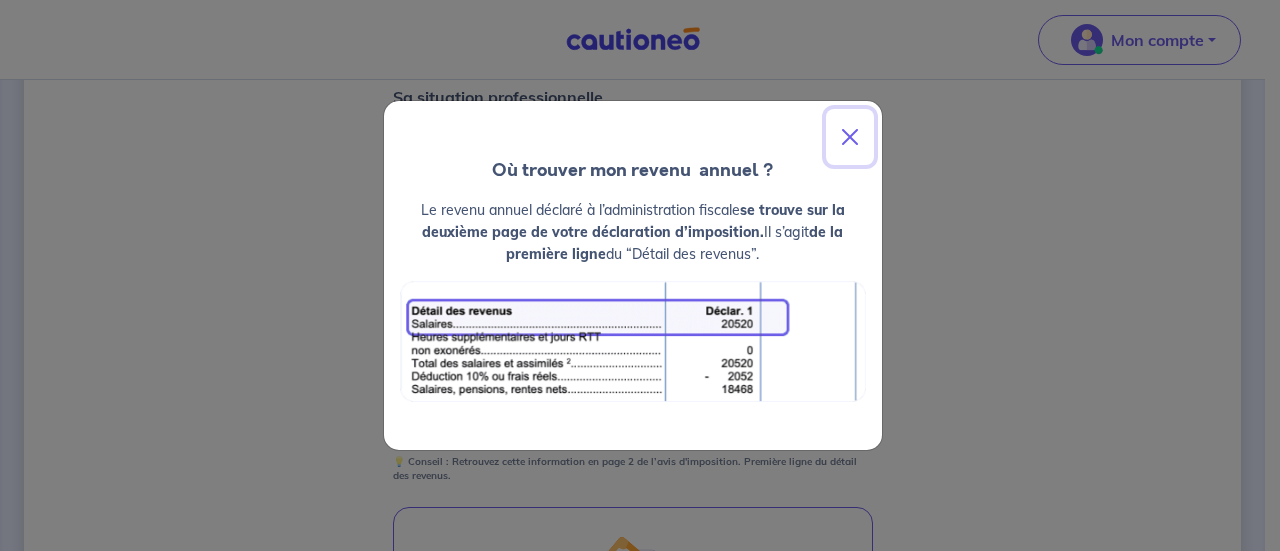 click at bounding box center [850, 137] 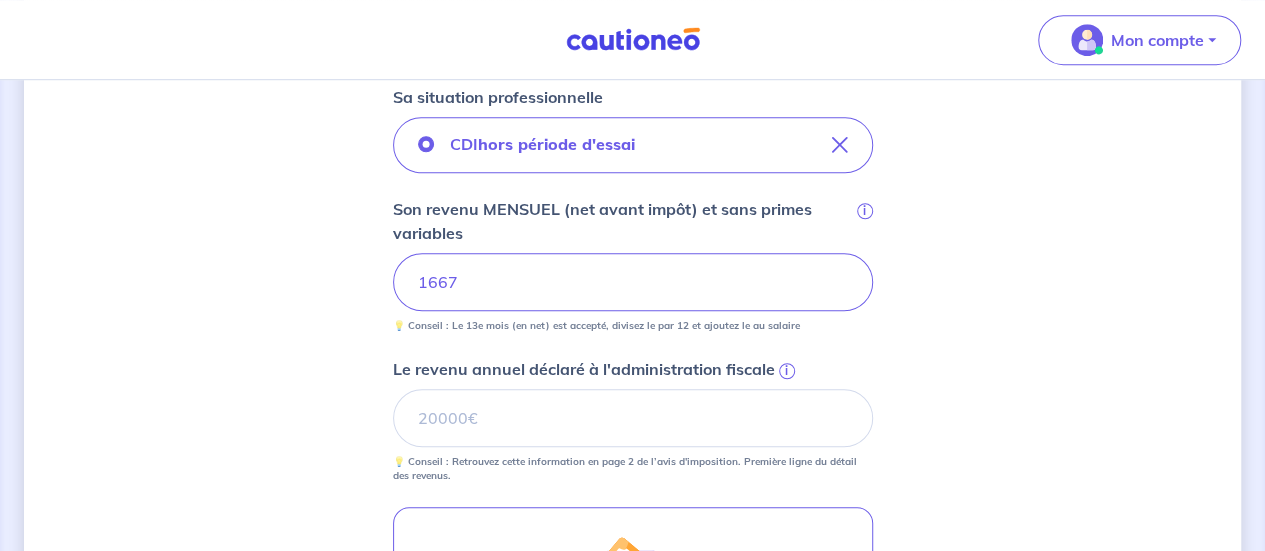 click on "i" at bounding box center (787, 371) 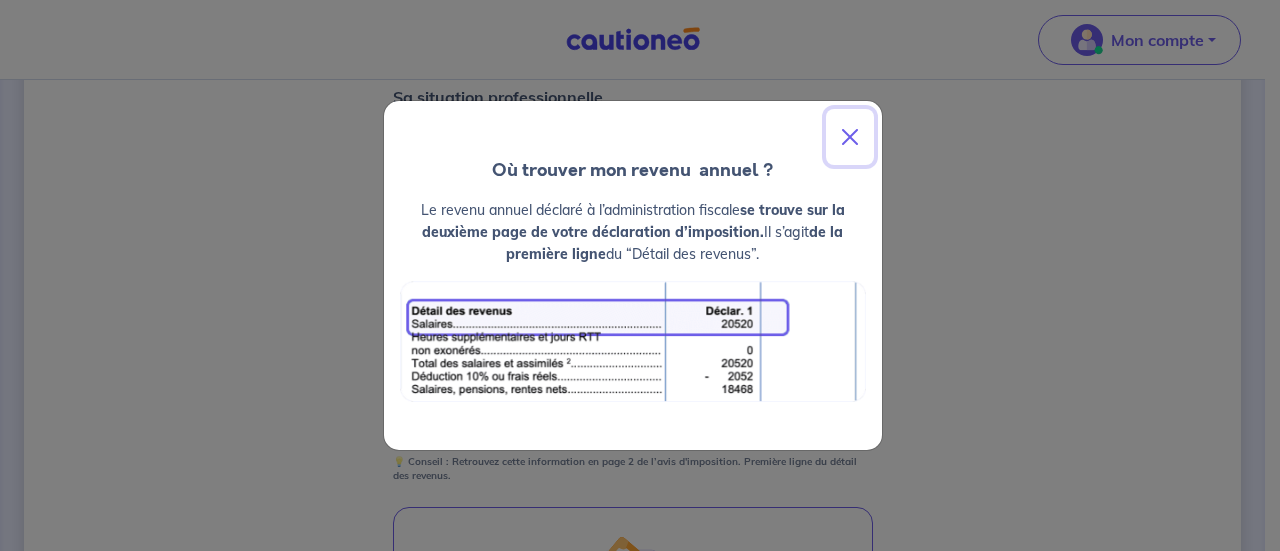 click at bounding box center (850, 137) 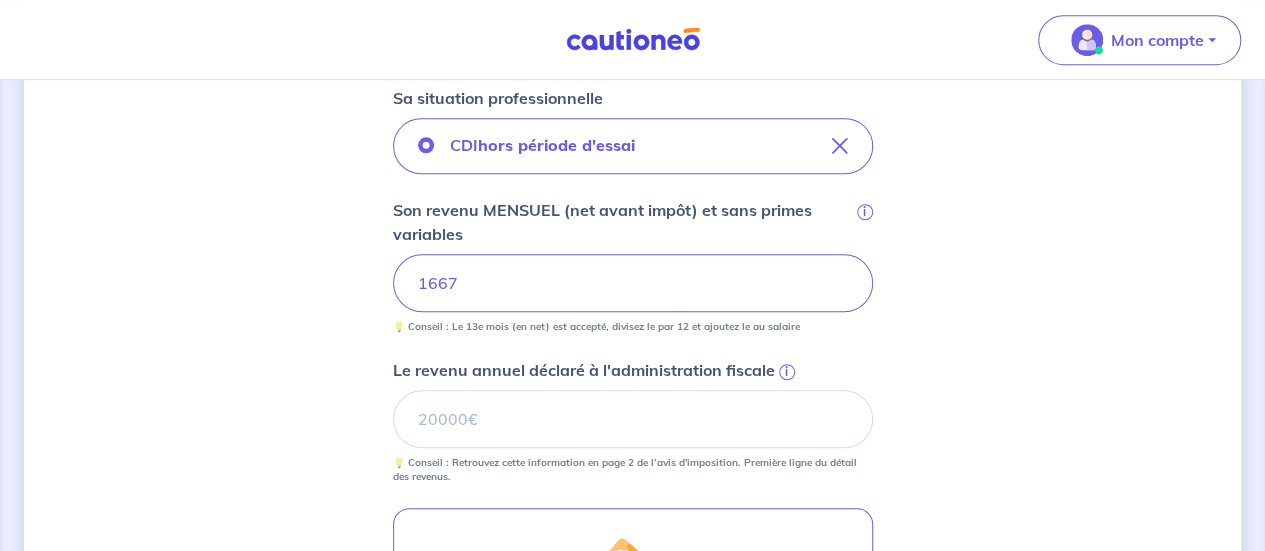 scroll, scrollTop: 653, scrollLeft: 0, axis: vertical 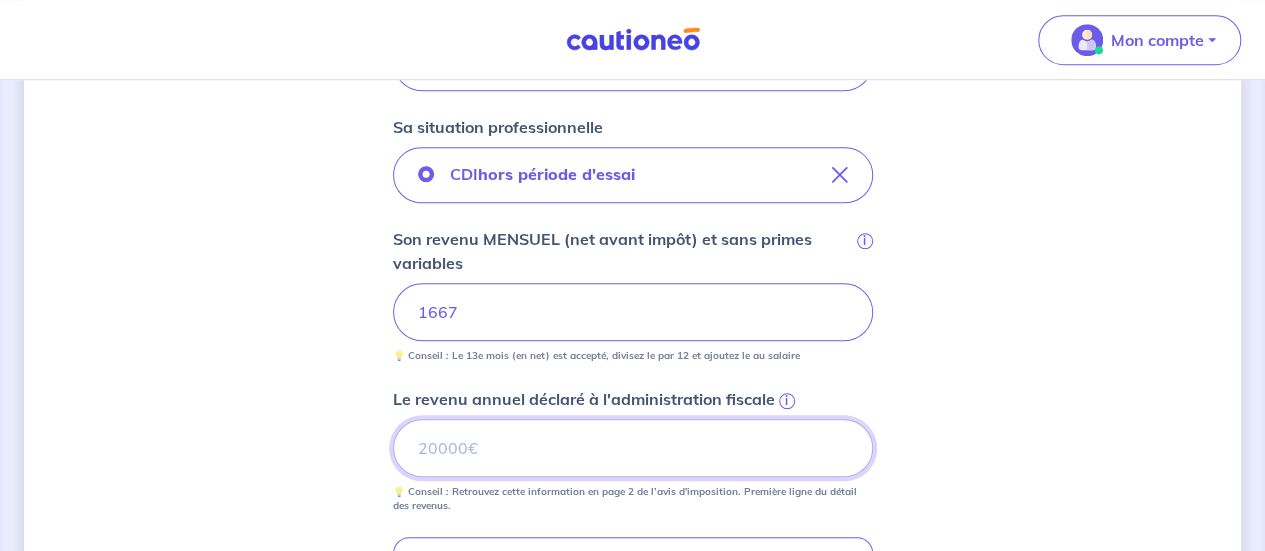 click on "Le revenu annuel déclaré à l'administration fiscale i" at bounding box center (633, 448) 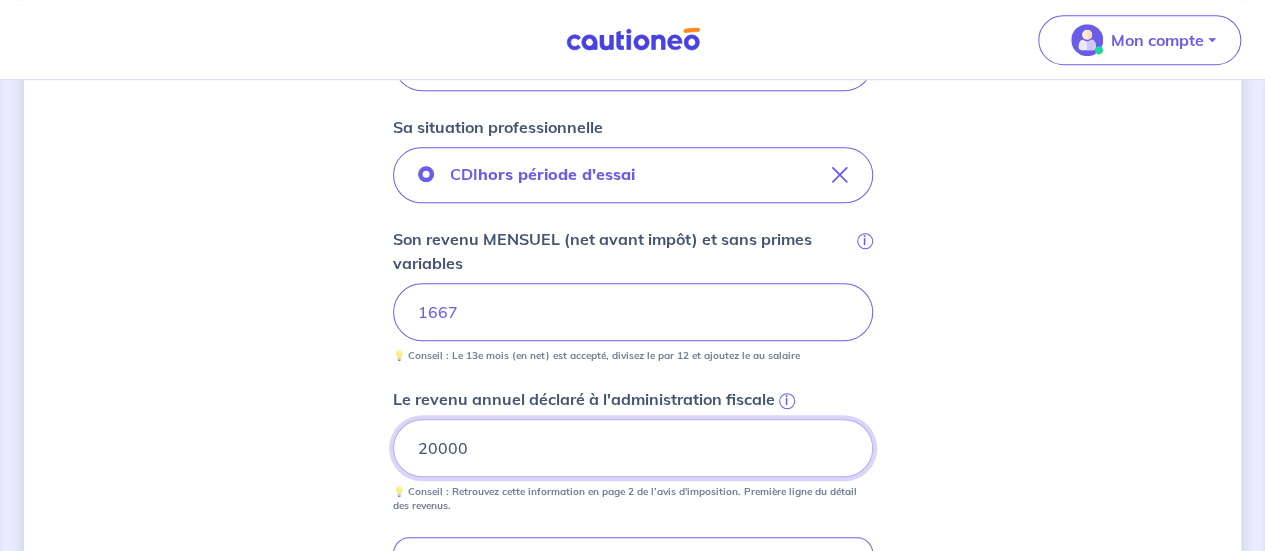 type on "20000" 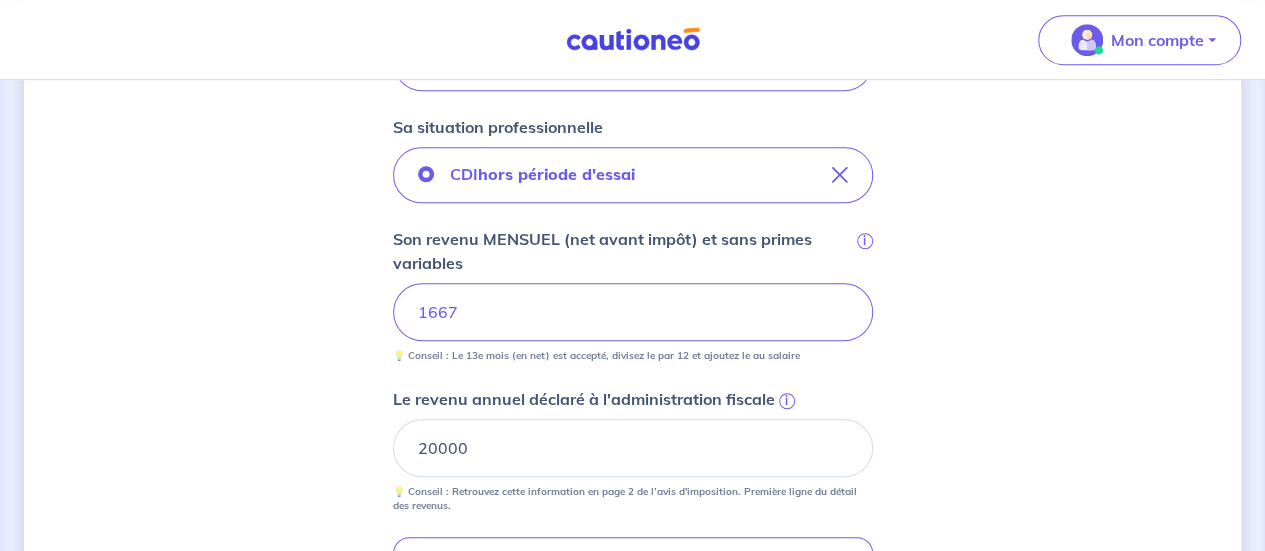 click on "Concernant vos locataires 💡 Pour info : nous acceptons les personnes seules, les couples (mariés, pacsés, en concubinage) et la colocation. Locataire 1 Son prénom [FIRST] Son nom [LAST] Sa situation professionnelle CDI  hors période d'essai Son revenu MENSUEL (net avant impôt) et sans primes variables i [NUMBER] 💡 Conseil : Le 13e mois (en net) est accepté, divisez le par 12 et ajoutez le au salaire Le revenu annuel déclaré à l'administration fiscale i [NUMBER] 💡 Conseil : Retrouvez cette information en page 2 de l’avis d'imposition. Première ligne du détail des revenus. Ajouter des aides ou revenus complémentaires Étape Précédente Précédent Je valide Je valide" at bounding box center (632, 232) 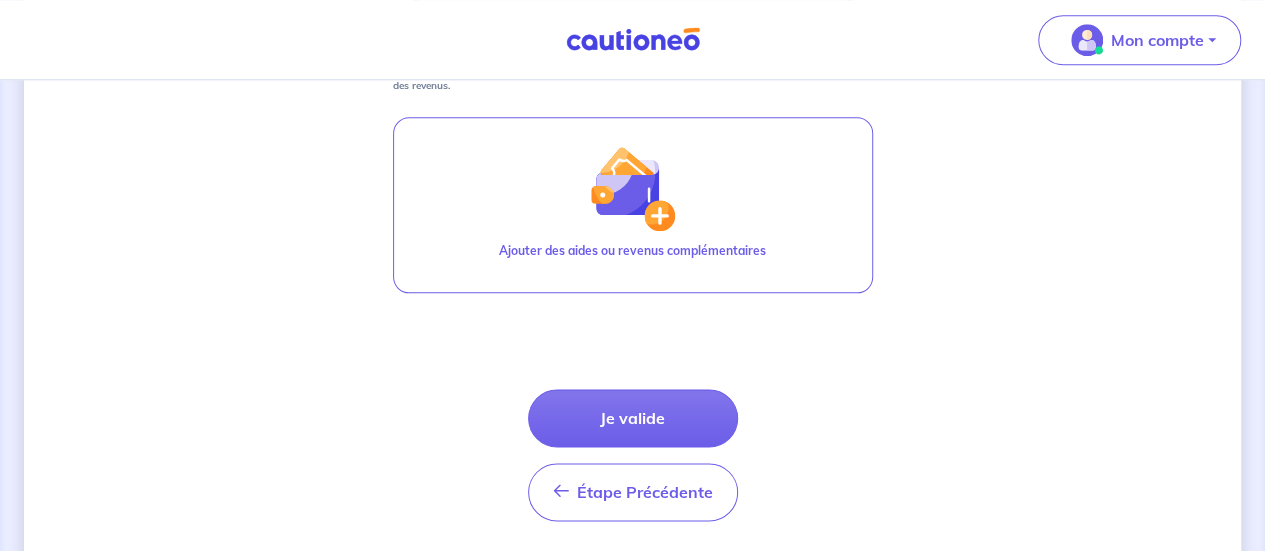 scroll, scrollTop: 1134, scrollLeft: 0, axis: vertical 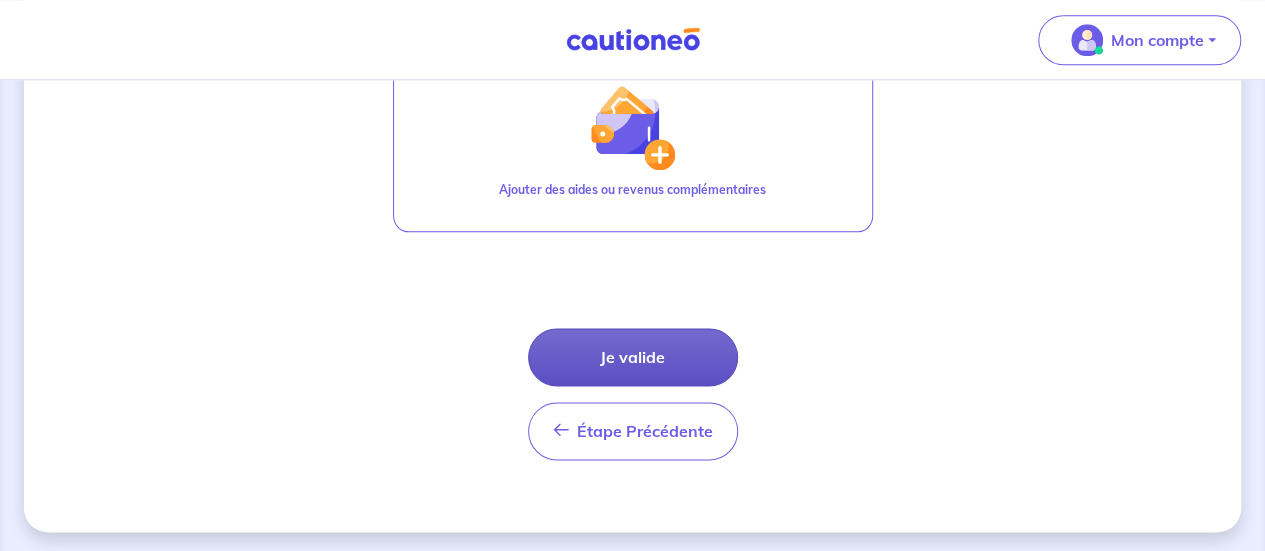 click on "Je valide" at bounding box center (633, 357) 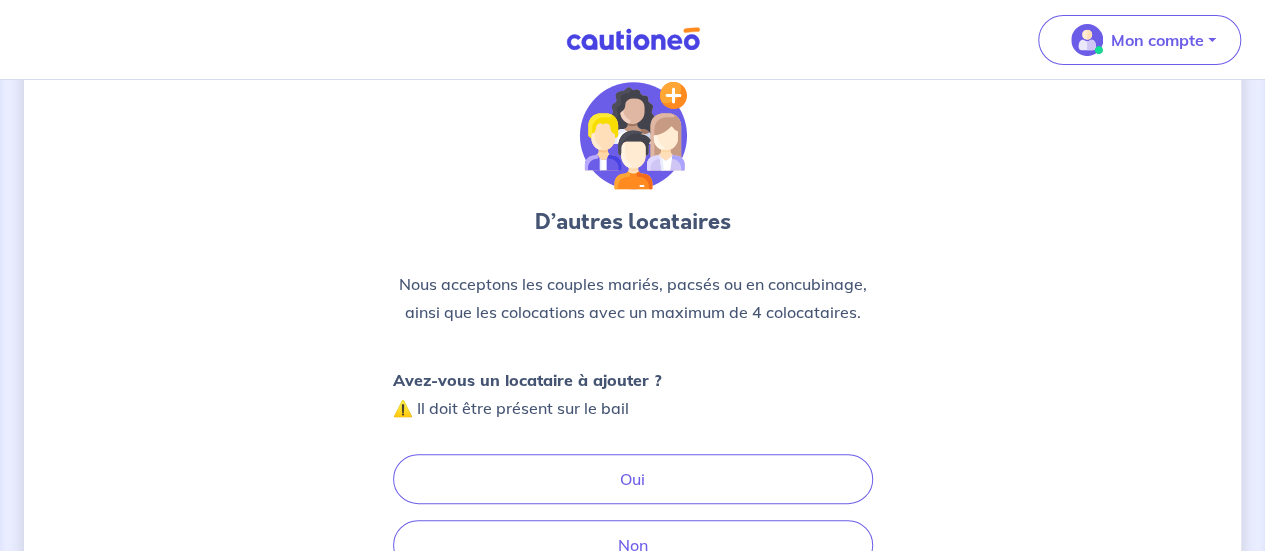 scroll, scrollTop: 0, scrollLeft: 0, axis: both 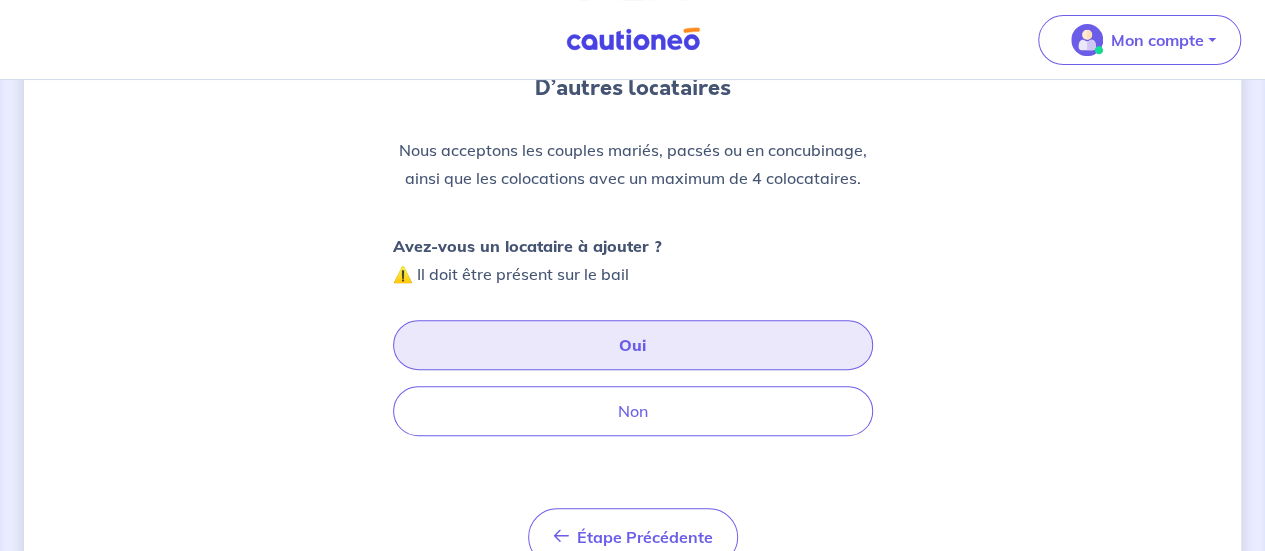 click on "Oui" at bounding box center (633, 345) 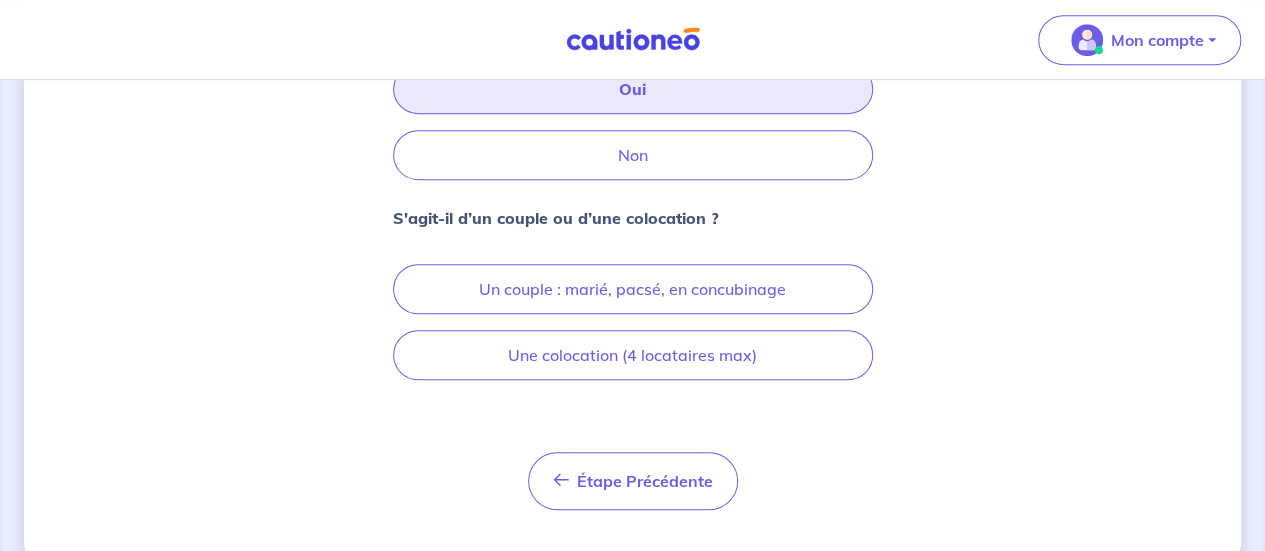 scroll, scrollTop: 466, scrollLeft: 0, axis: vertical 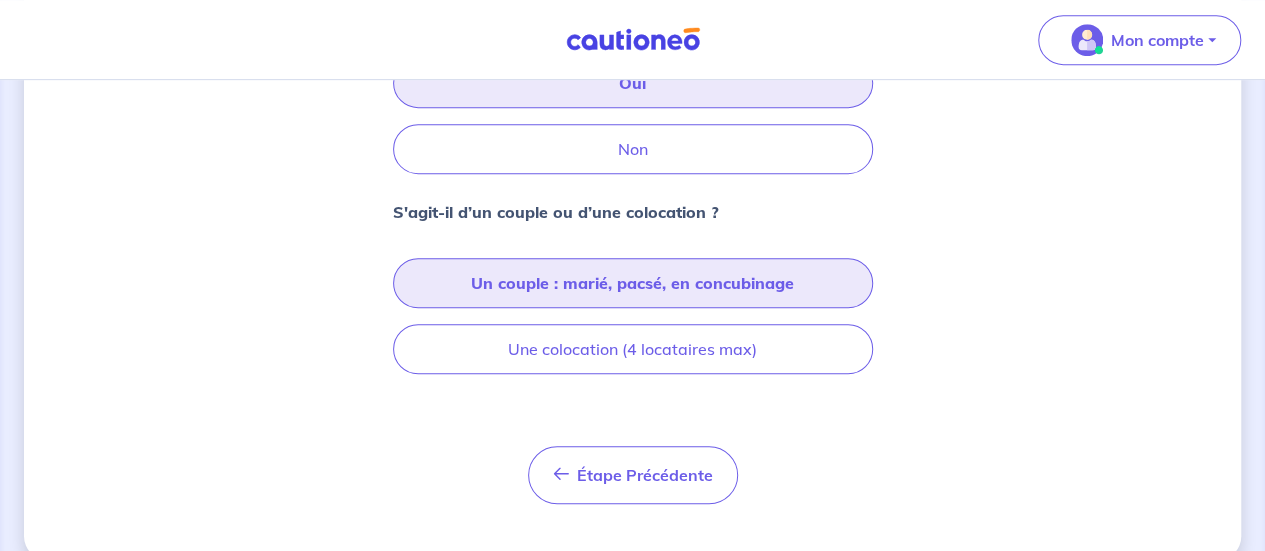 click on "Un couple : marié, pacsé, en concubinage" at bounding box center (633, 283) 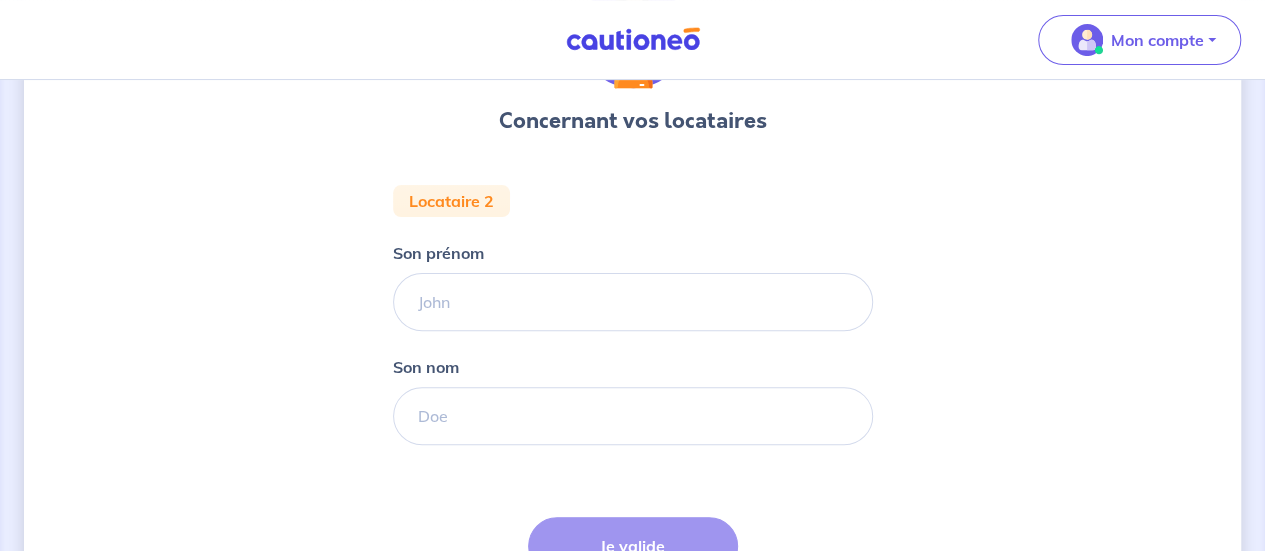 scroll, scrollTop: 0, scrollLeft: 0, axis: both 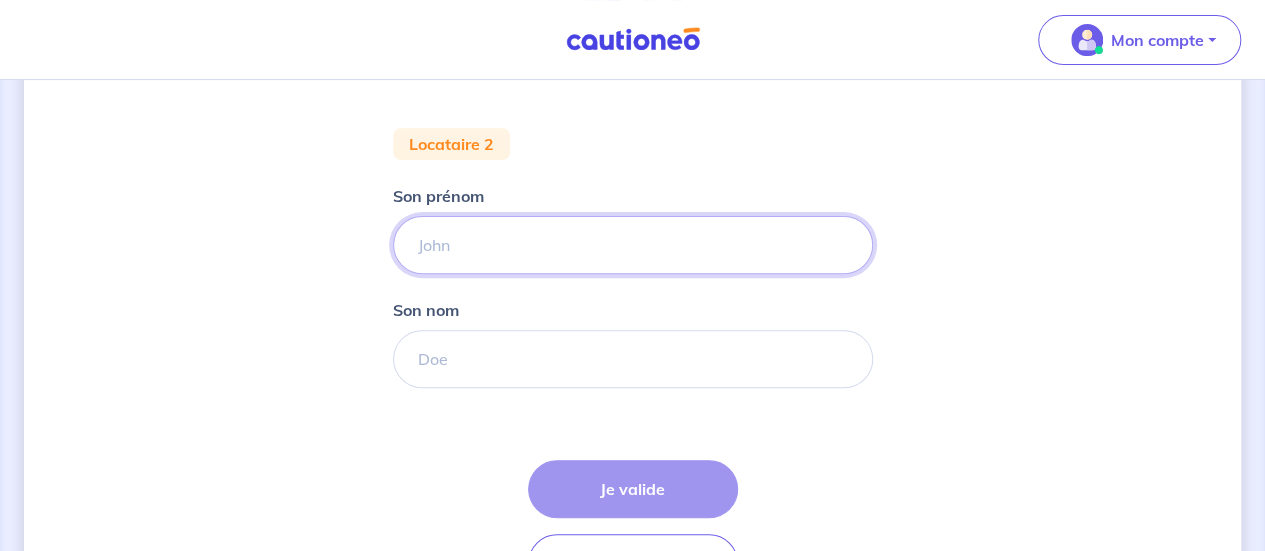 click on "Son prénom" at bounding box center [633, 245] 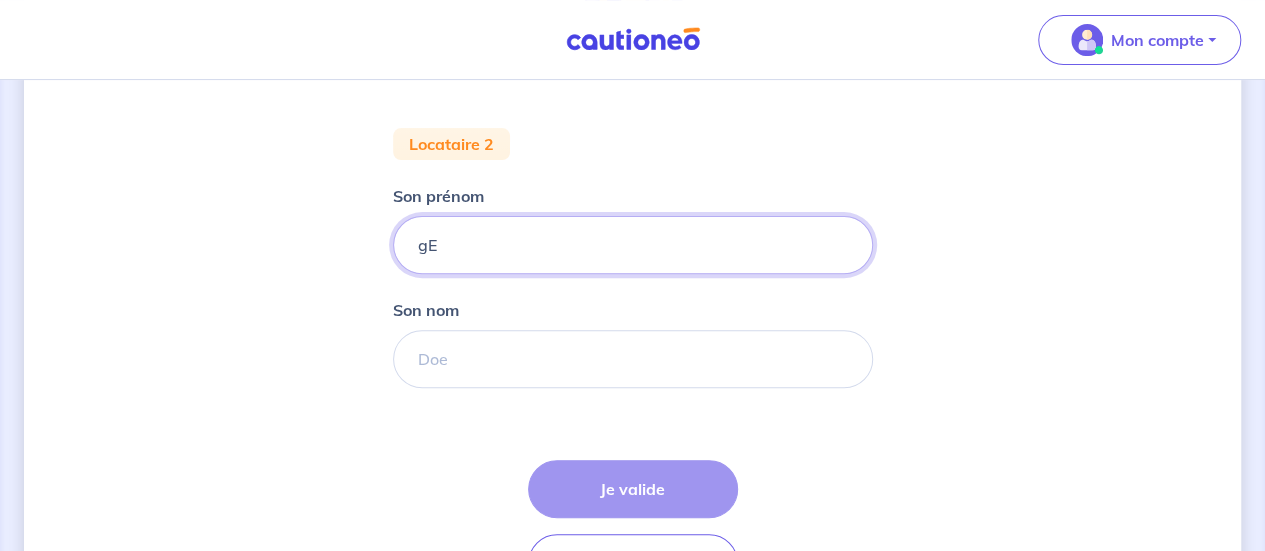 type on "g" 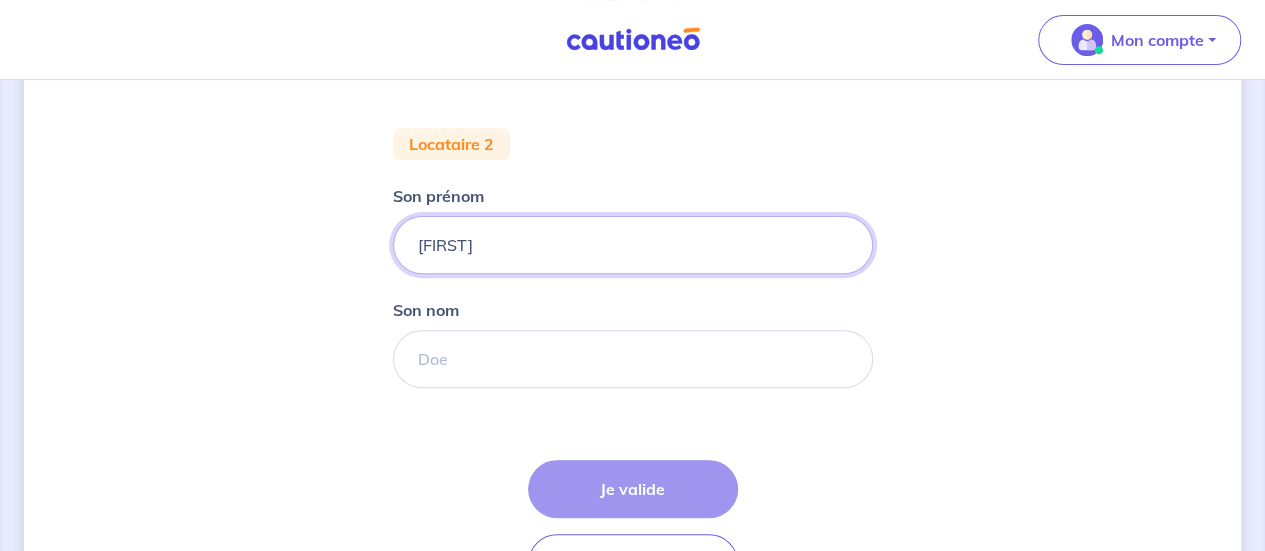 type on "[FIRST]" 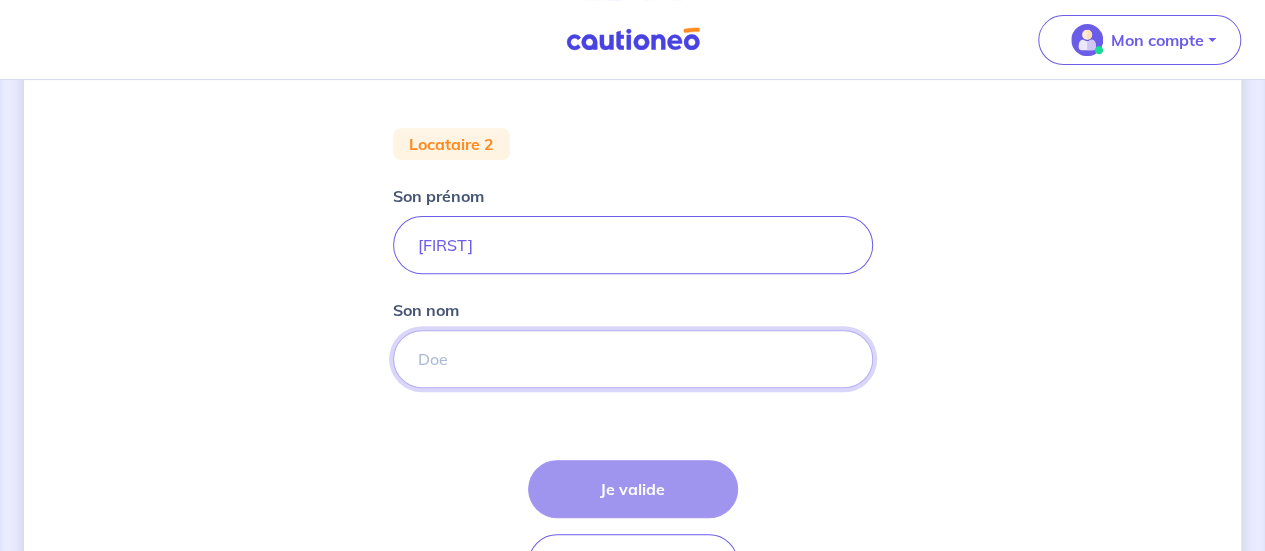 click on "Son nom" at bounding box center (633, 359) 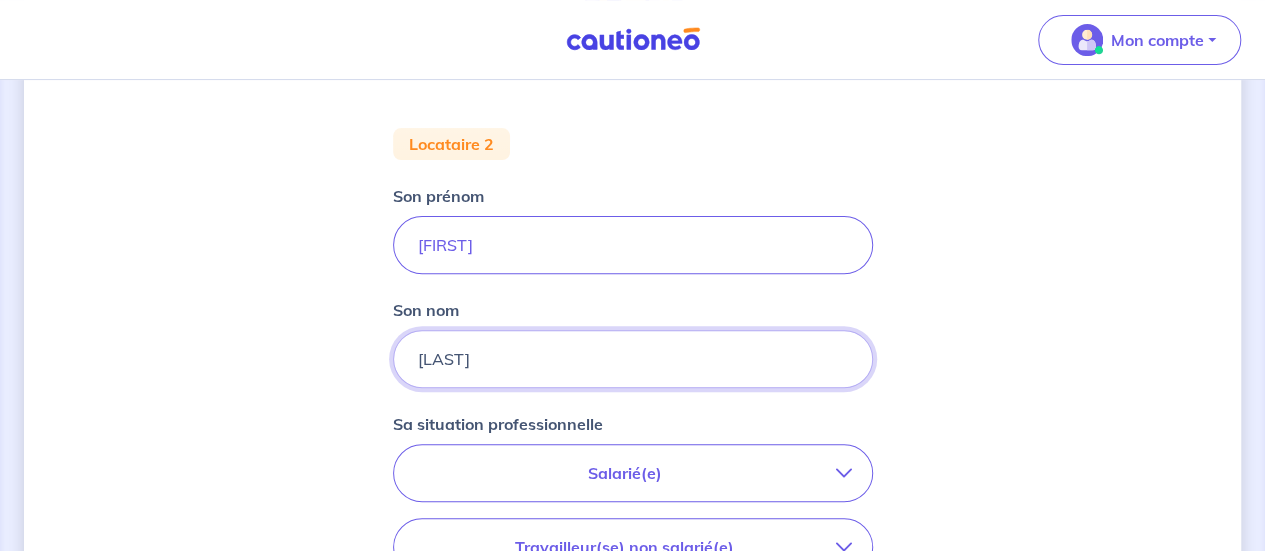 type on "[LAST]" 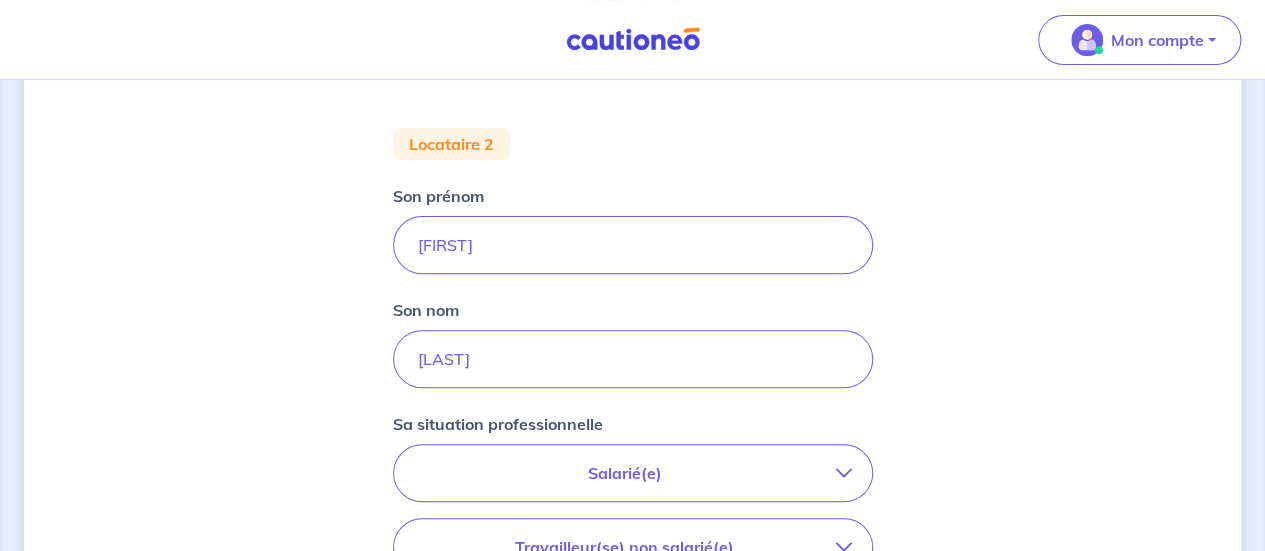 click on "Concernant vos locataires Locataire 2 Son prénom [FIRST] Son nom [LAST] Sa situation professionnelle Salarié(e) CDI  hors période d'essai CDI  en période d'essai  (min. 3 bulletins de salaire) Fonctionnaire CDD : Privé ou contractuel / En alternance Intérimaire Intermittent·e du spectacle Militaire Travailleur(se) non salarié(e) Freelance / auto-entrepreneur Artisan / commerçant(e) Chef d'entreprise Profession libérale Étudiant(e) Sans activité professionnelle Retraité(e) Sans activité professionnelle Étape Précédente Précédent Je valide Je valide" at bounding box center [632, 443] 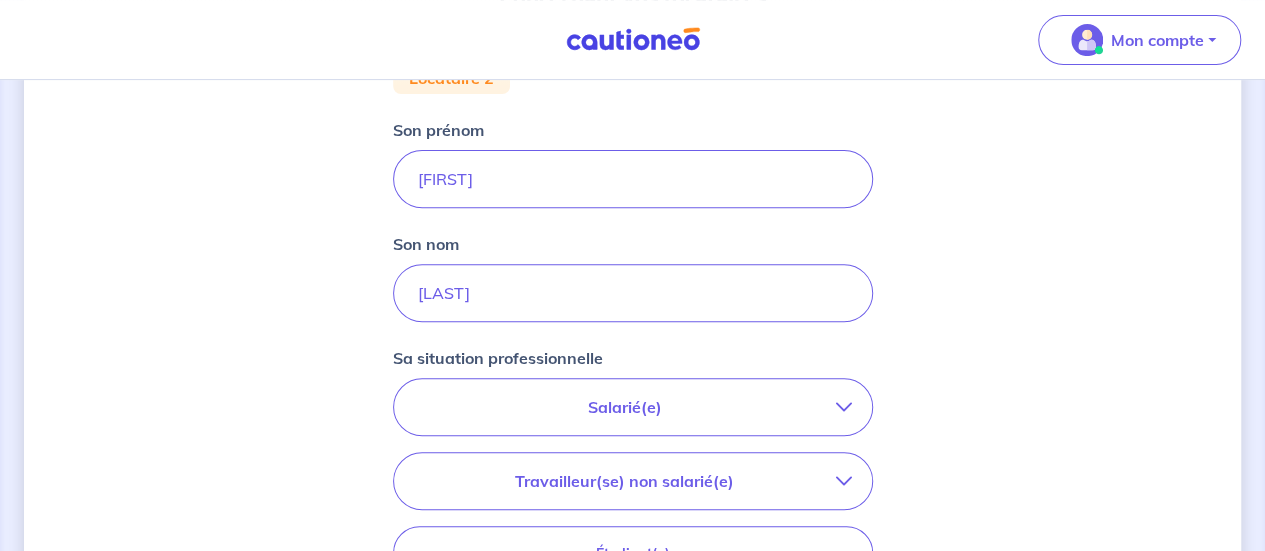 scroll, scrollTop: 386, scrollLeft: 0, axis: vertical 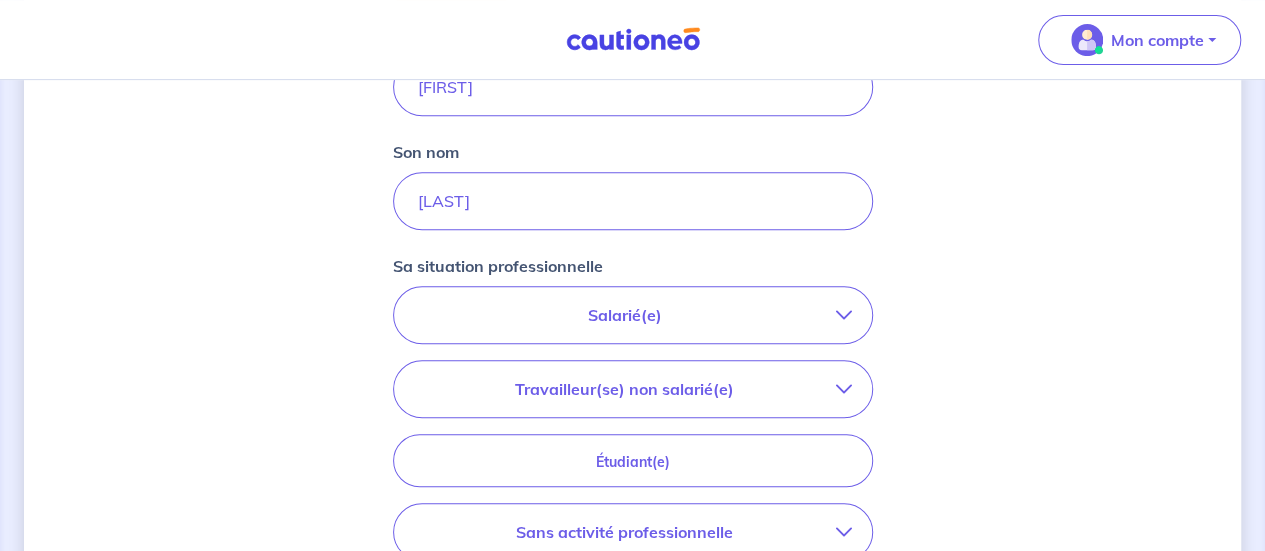click at bounding box center (844, 315) 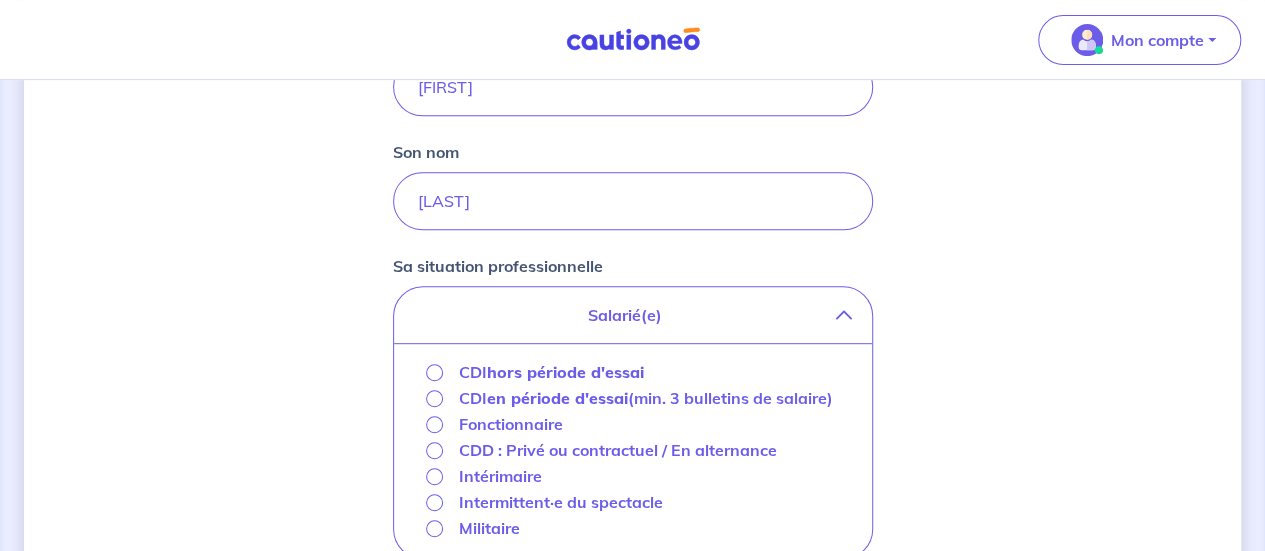 click on "Intérimaire" at bounding box center [500, 476] 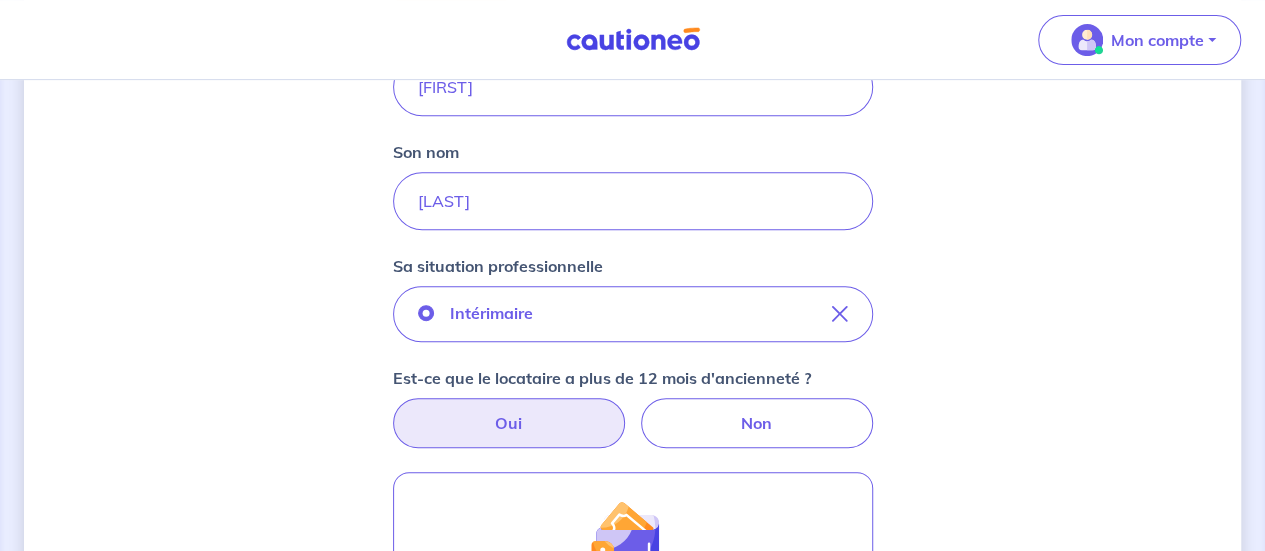 click on "Oui" at bounding box center [509, 423] 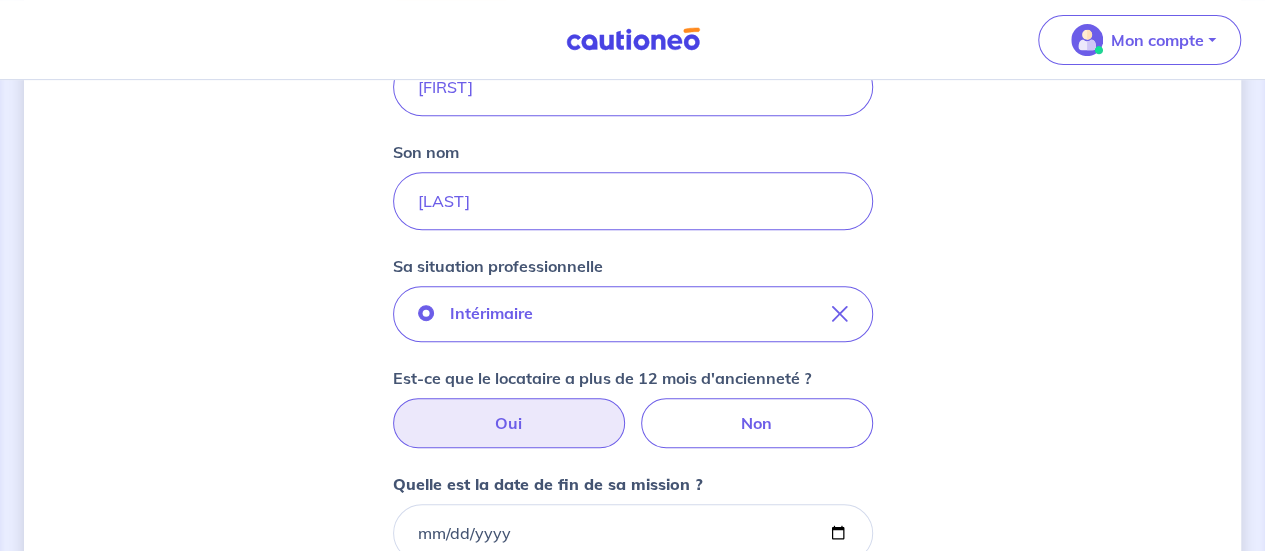 scroll, scrollTop: 394, scrollLeft: 0, axis: vertical 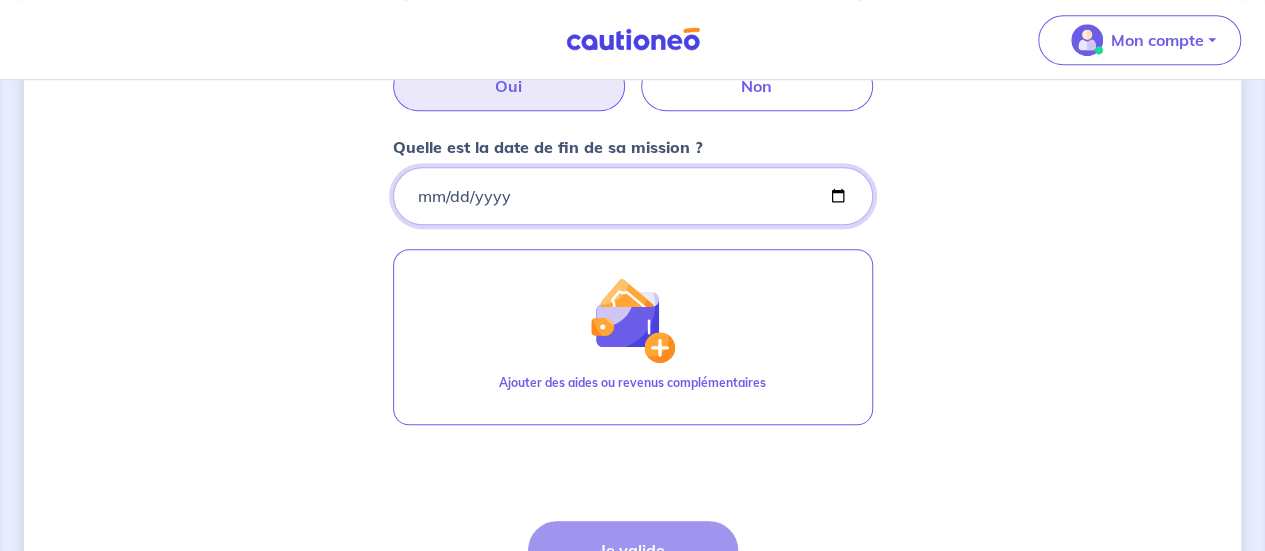 click on "Quelle est la date de fin de sa mission ?" at bounding box center (633, 196) 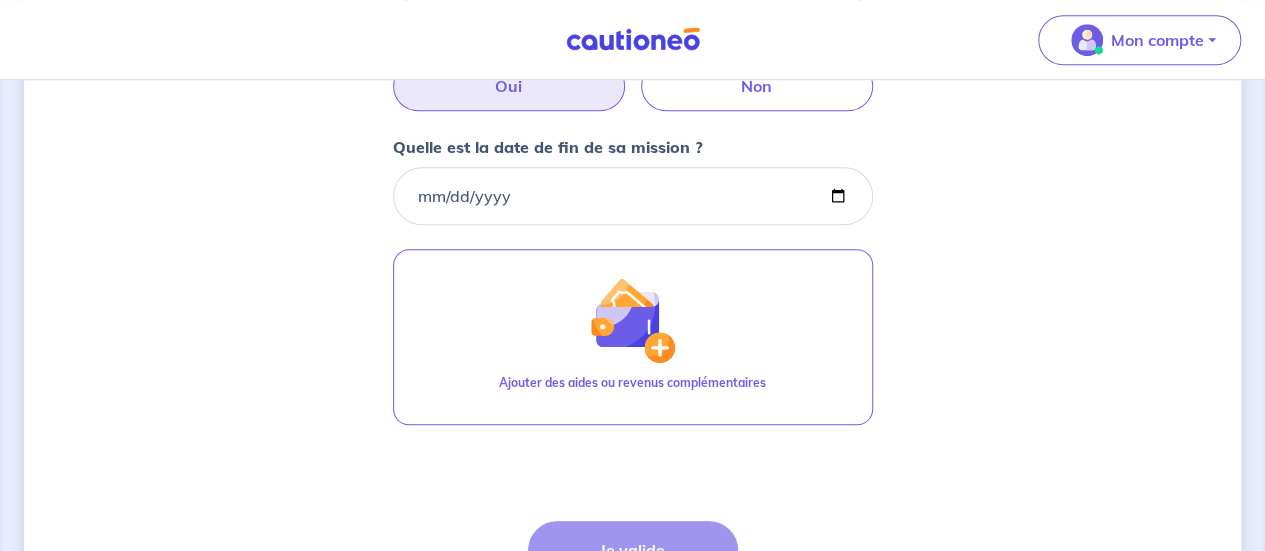 click on "Concernant vos locataires Locataire 2 Son prénom [FIRST] Son nom [LAST] Sa situation professionnelle Intérimaire Est-ce que le locataire a plus de 12 mois d'ancienneté ? Oui Non Quelle est la date de fin de sa mission ? Ajouter des aides ou revenus complémentaires Étape Précédente Précédent Je valide Je valide" at bounding box center [632, 53] 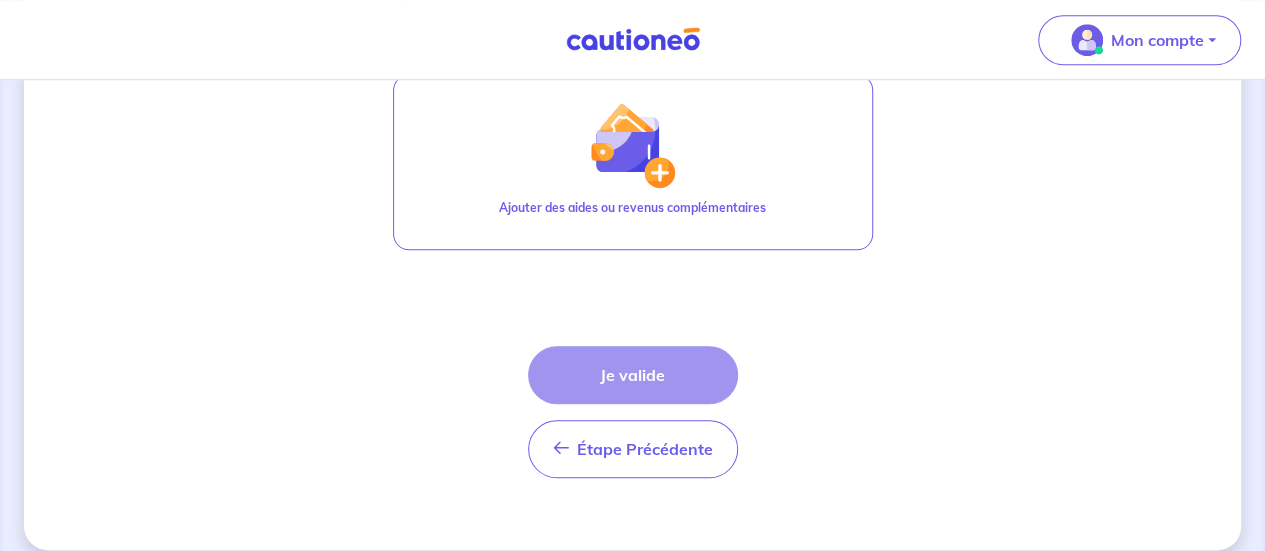 scroll, scrollTop: 916, scrollLeft: 0, axis: vertical 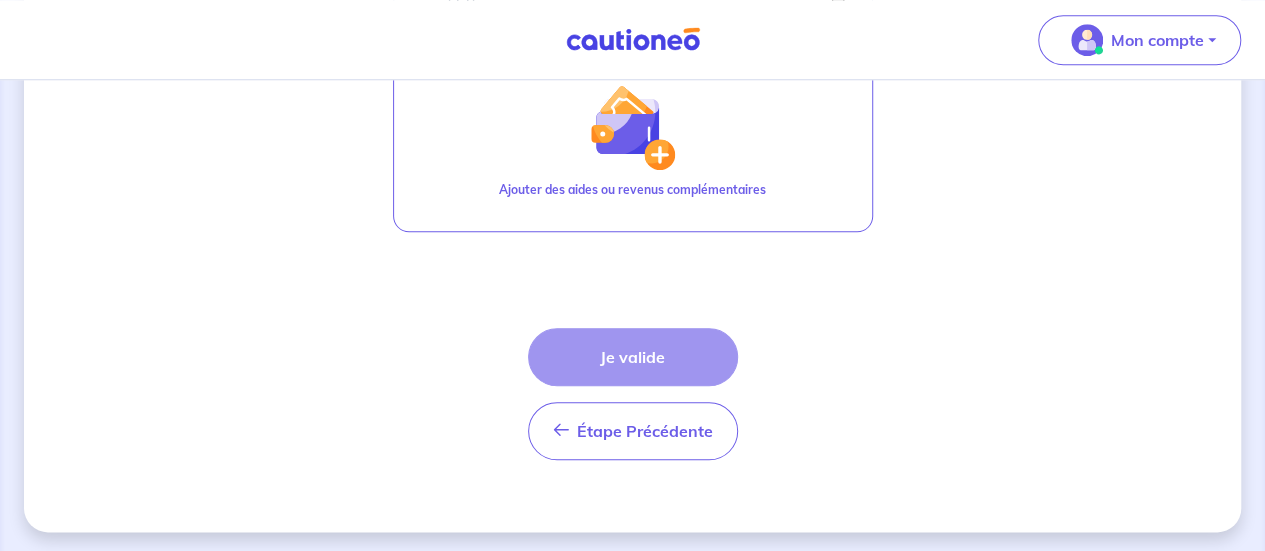 click on "Étape Précédente Précédent Je valide Je valide" at bounding box center (633, 394) 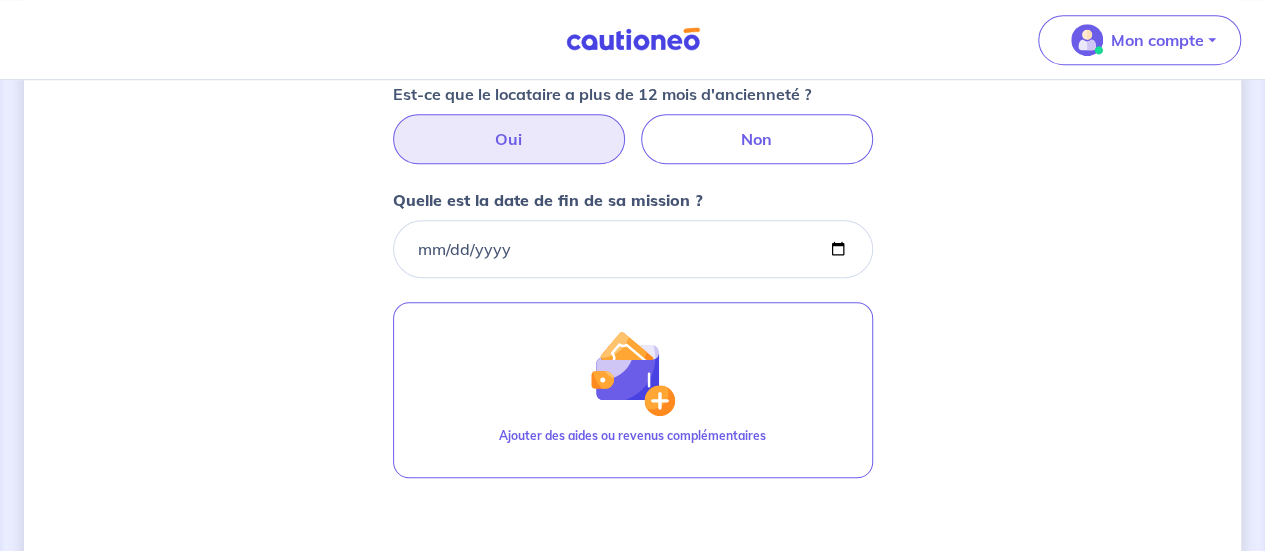 scroll, scrollTop: 649, scrollLeft: 0, axis: vertical 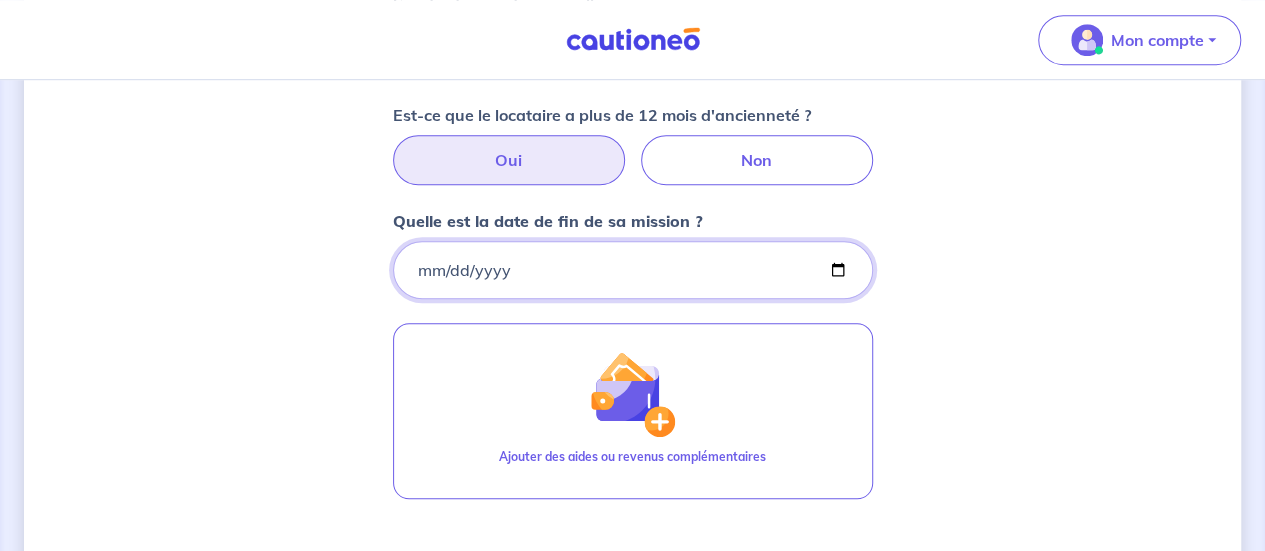 click on "Quelle est la date de fin de sa mission ?" at bounding box center [633, 270] 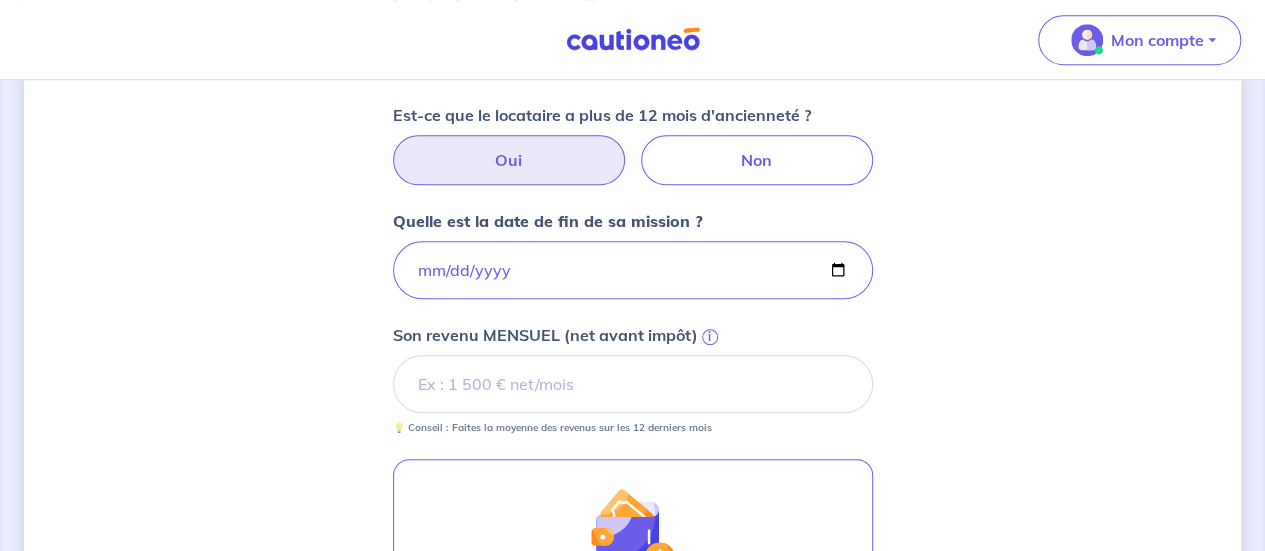 type on "[DATE]" 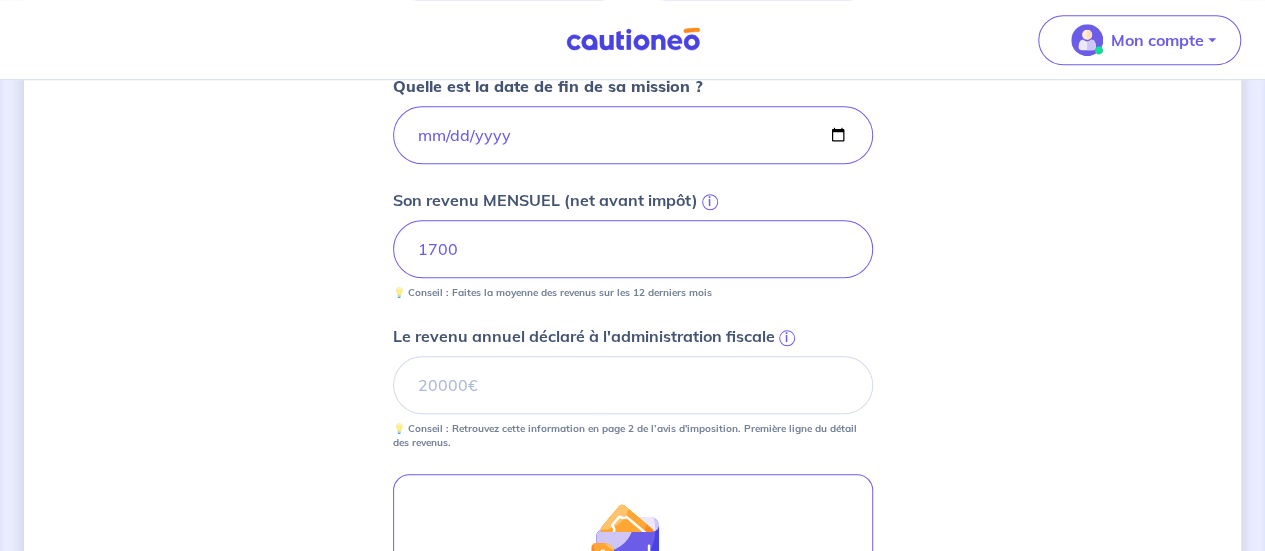 scroll, scrollTop: 786, scrollLeft: 0, axis: vertical 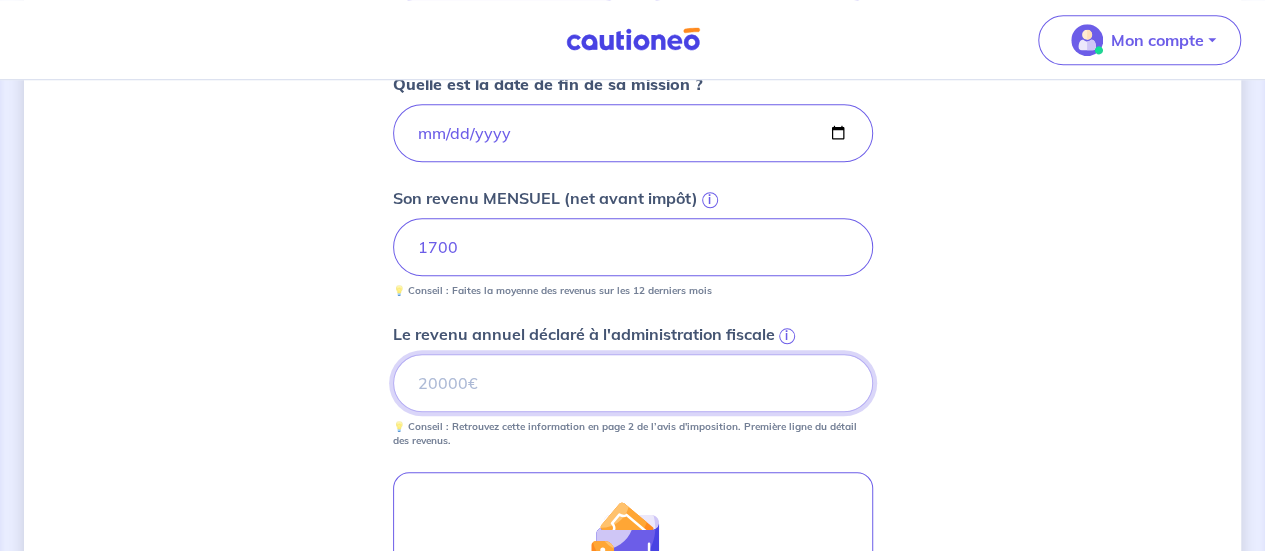 click on "Le revenu annuel déclaré à l'administration fiscale i" at bounding box center [633, 383] 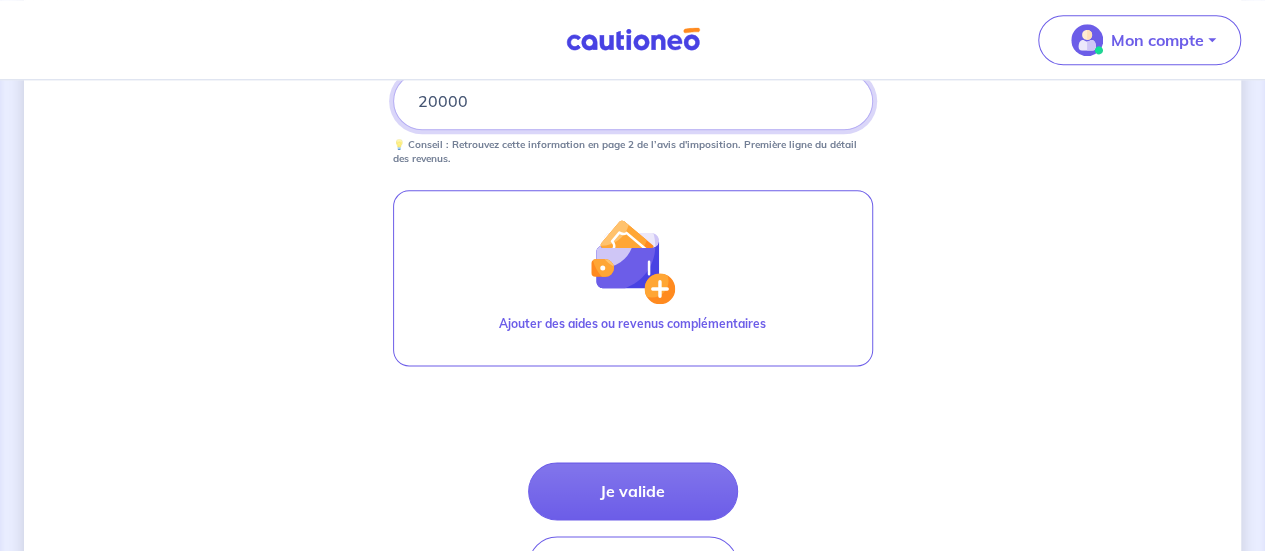 scroll, scrollTop: 1118, scrollLeft: 0, axis: vertical 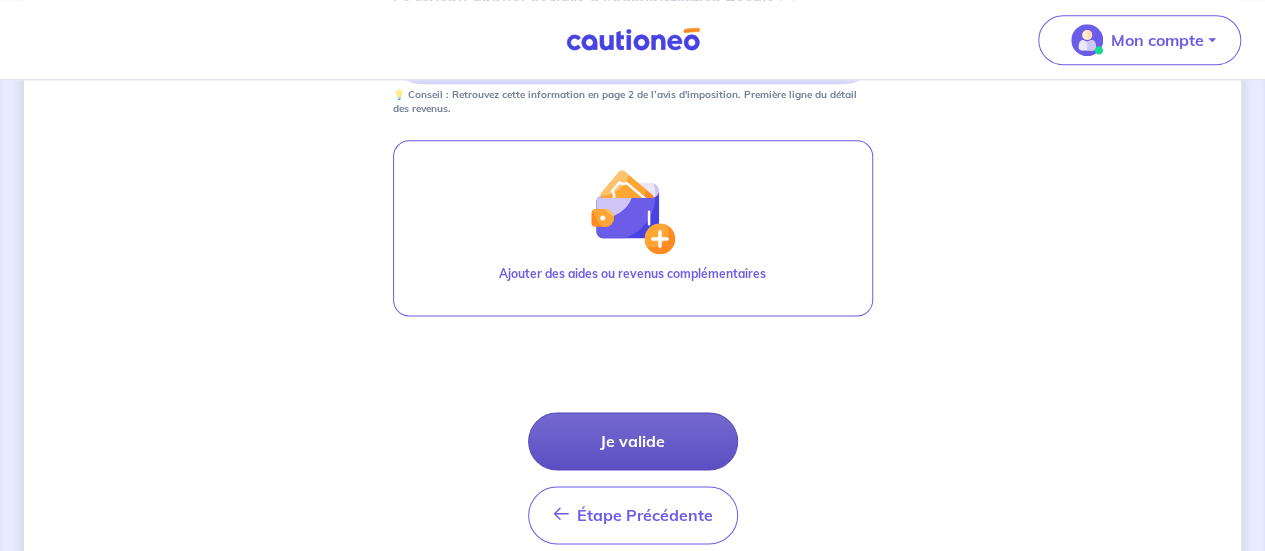 type on "20000" 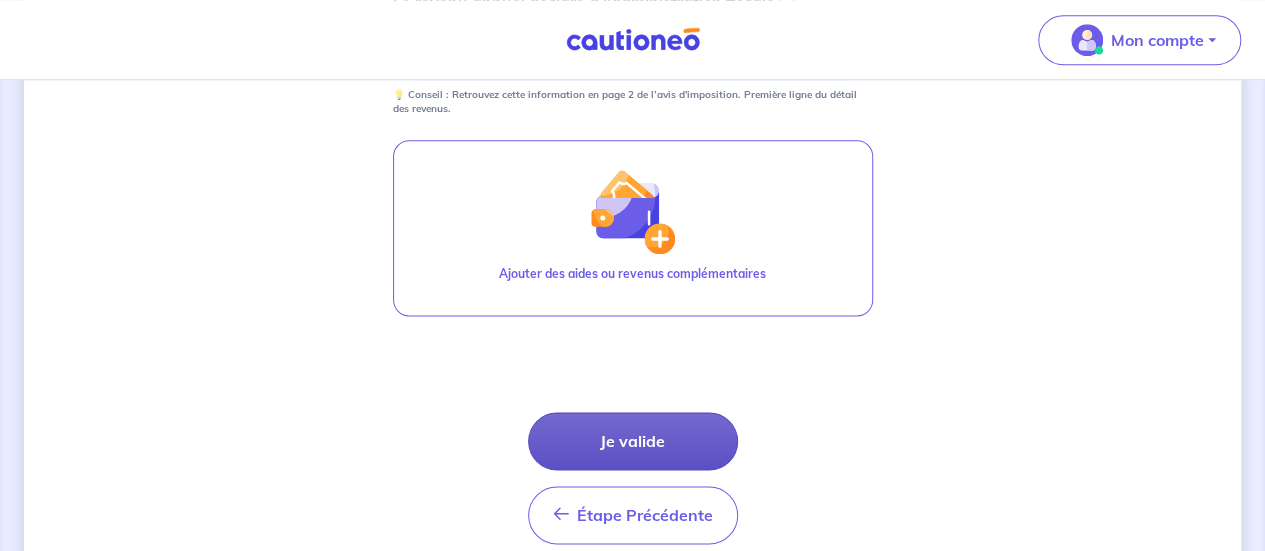 click on "Je valide" at bounding box center (633, 441) 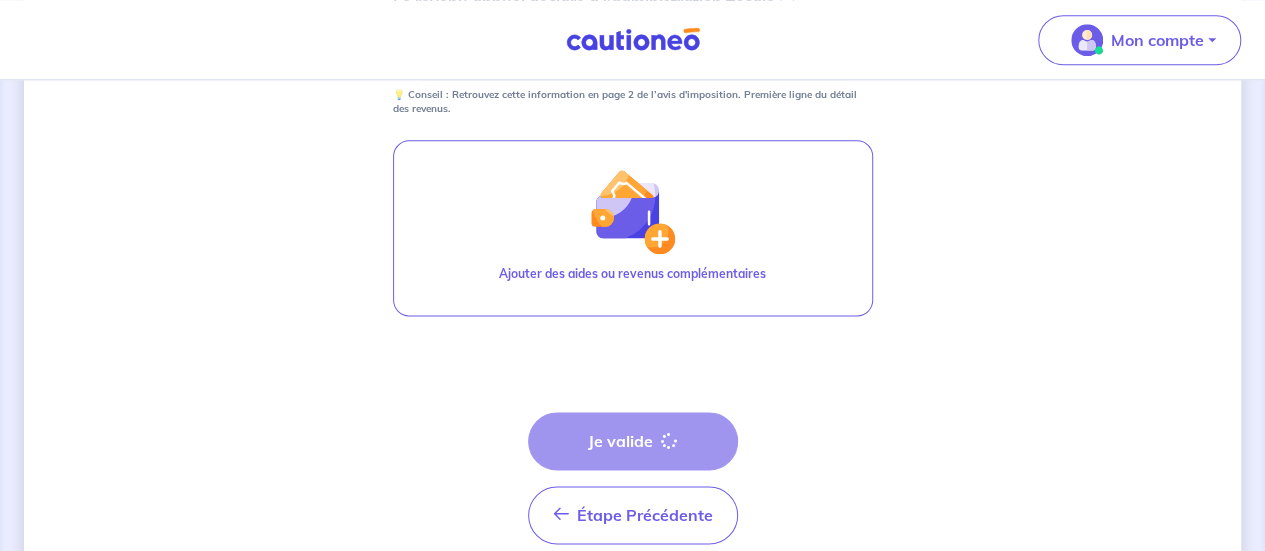 scroll, scrollTop: 0, scrollLeft: 0, axis: both 